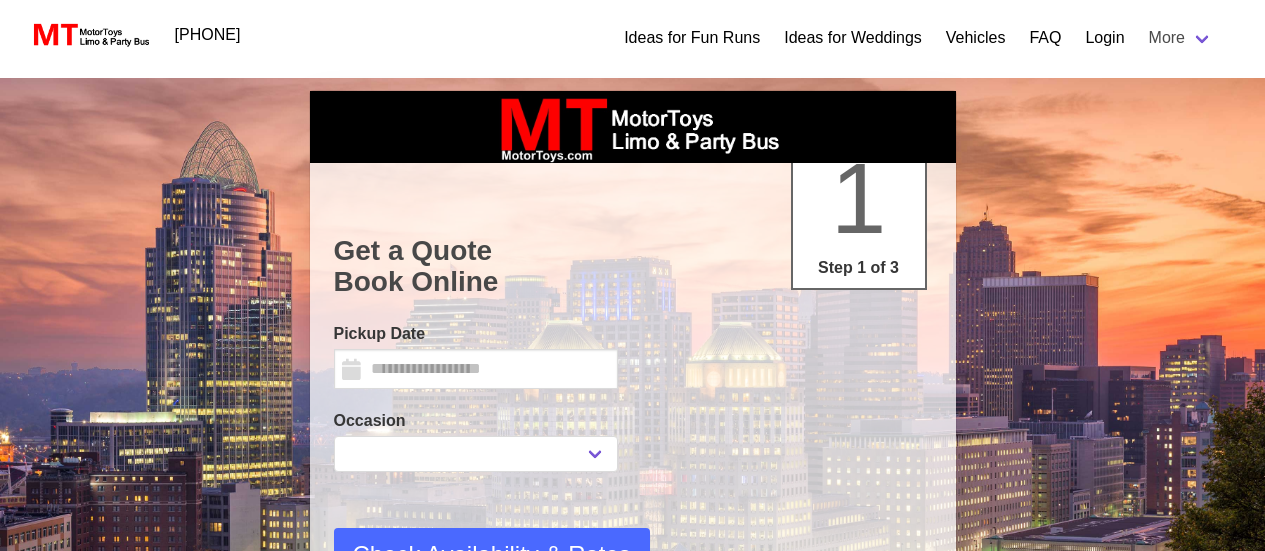 select 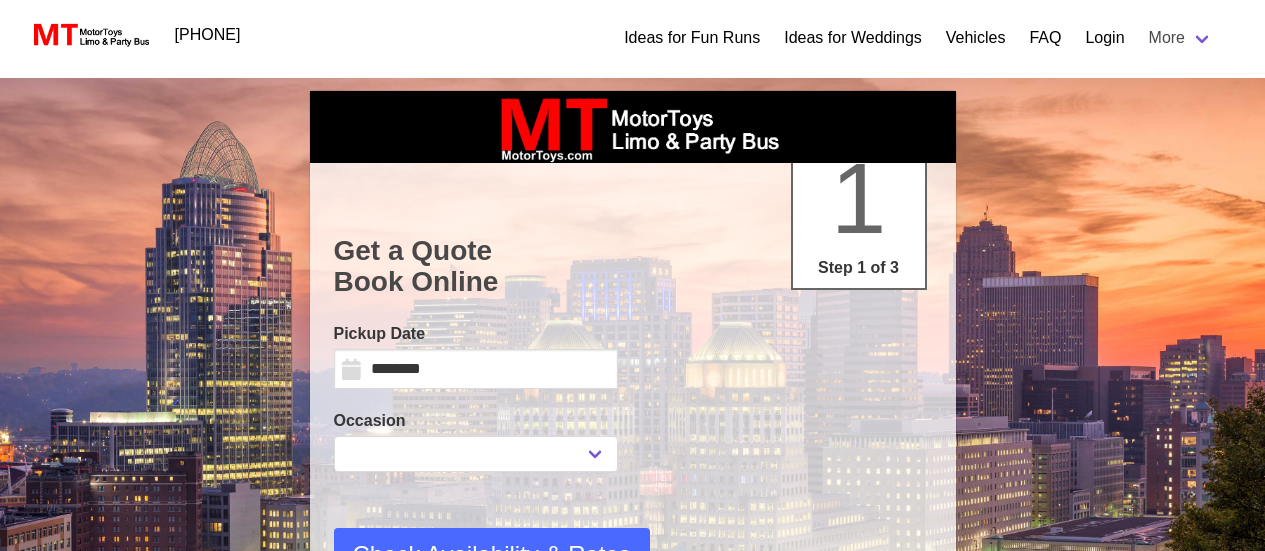 scroll, scrollTop: 0, scrollLeft: 0, axis: both 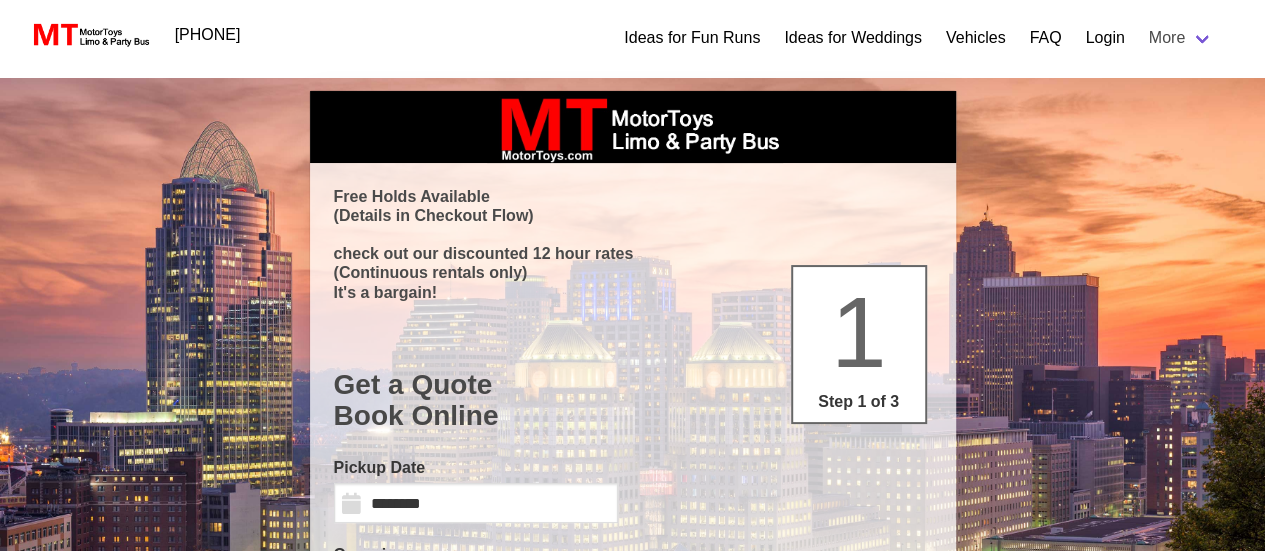 select 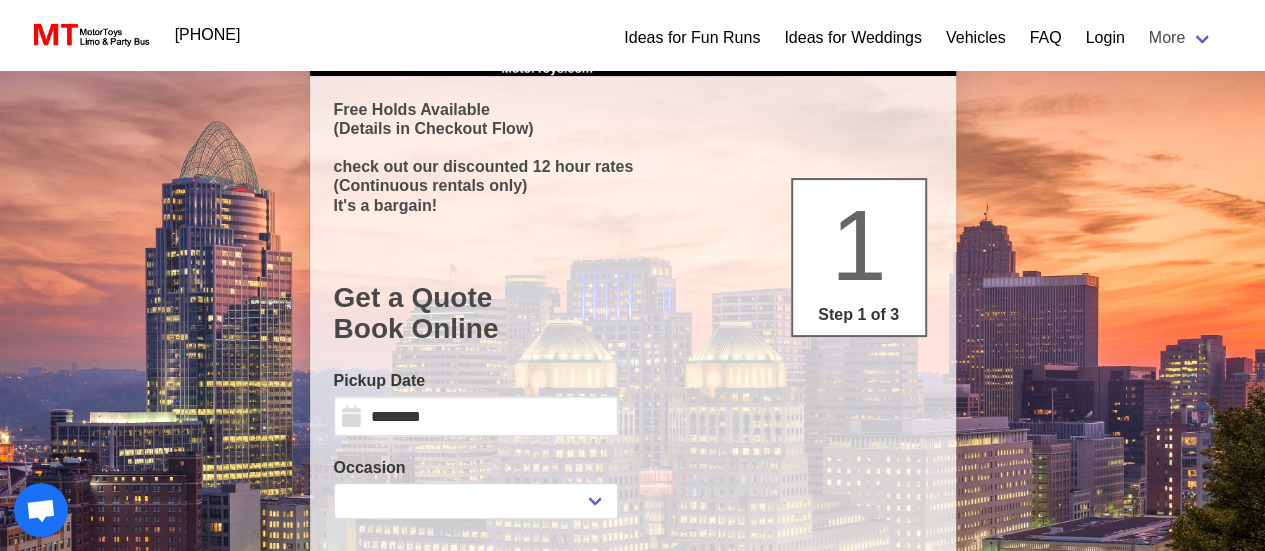 scroll, scrollTop: 200, scrollLeft: 0, axis: vertical 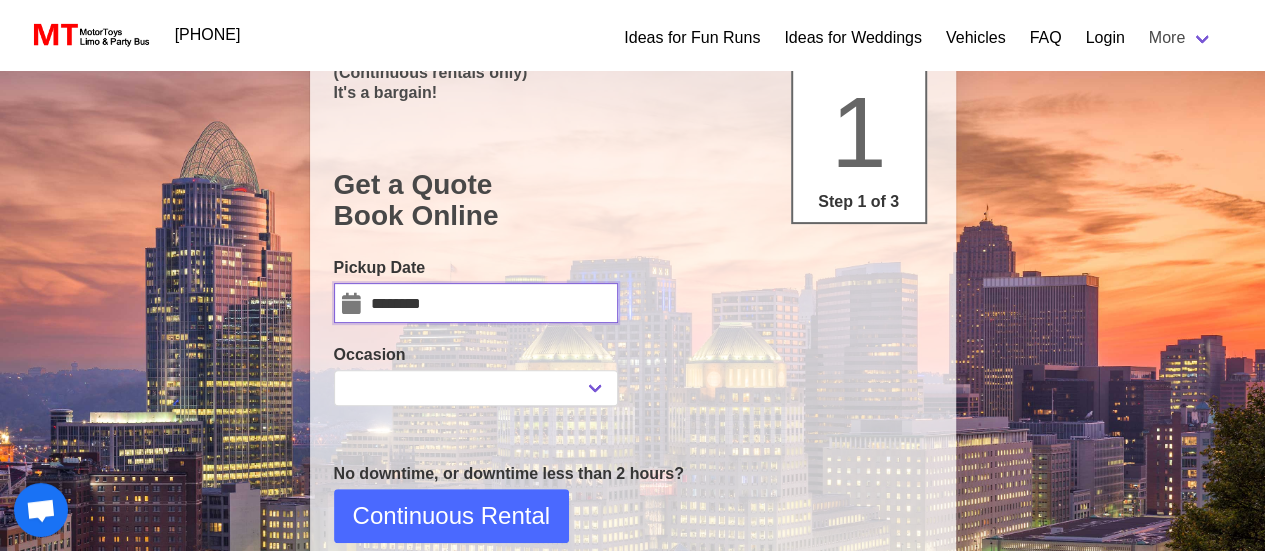 click on "********" at bounding box center (476, 303) 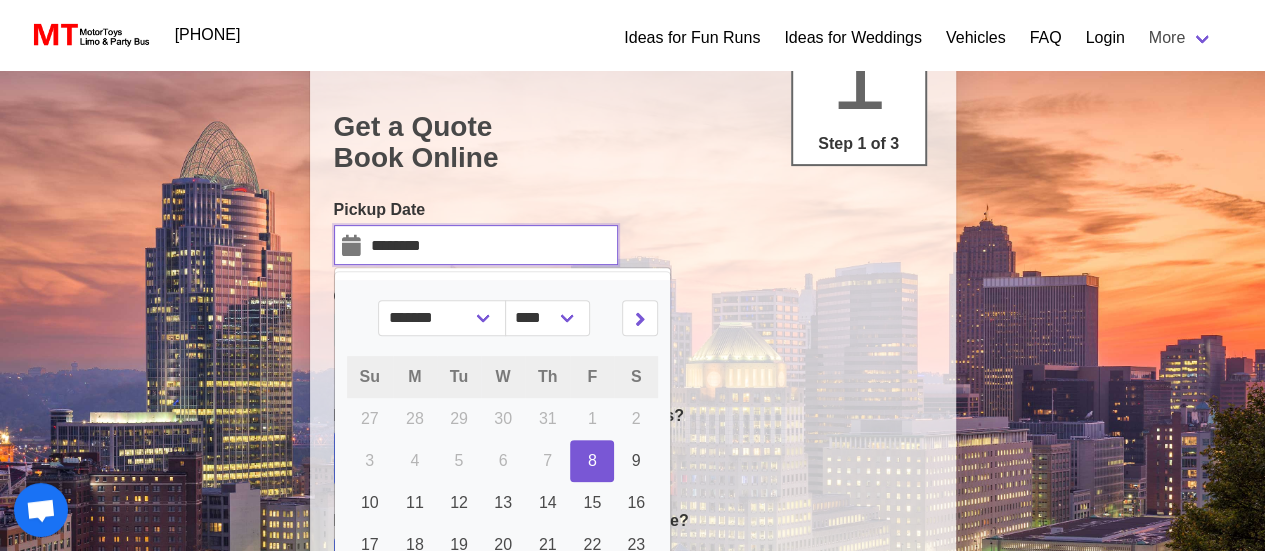 scroll, scrollTop: 300, scrollLeft: 0, axis: vertical 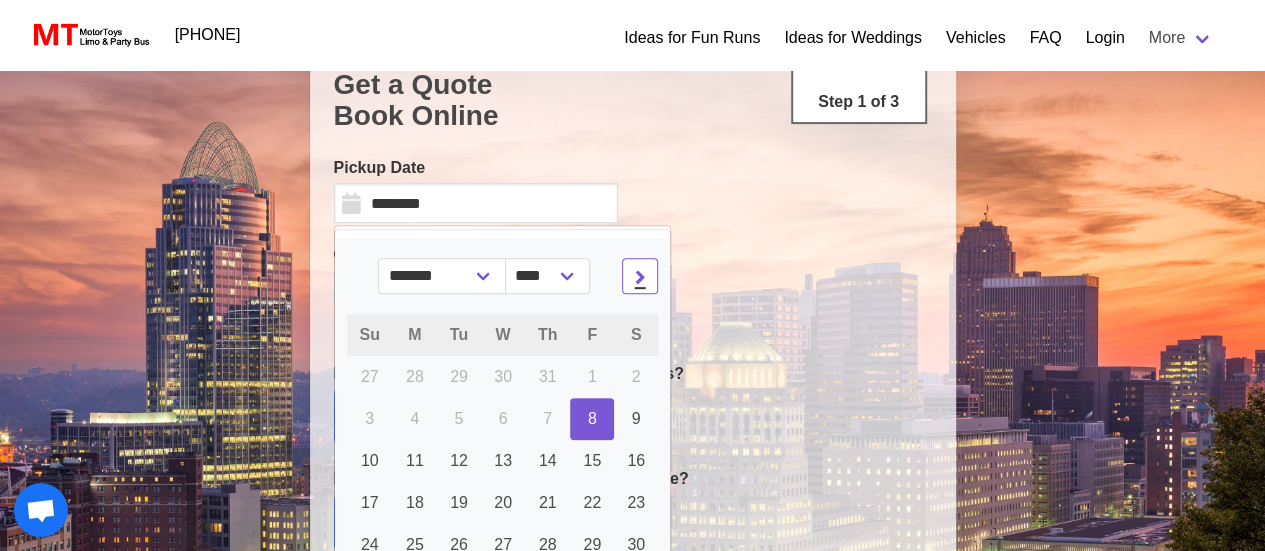 click at bounding box center [640, 276] 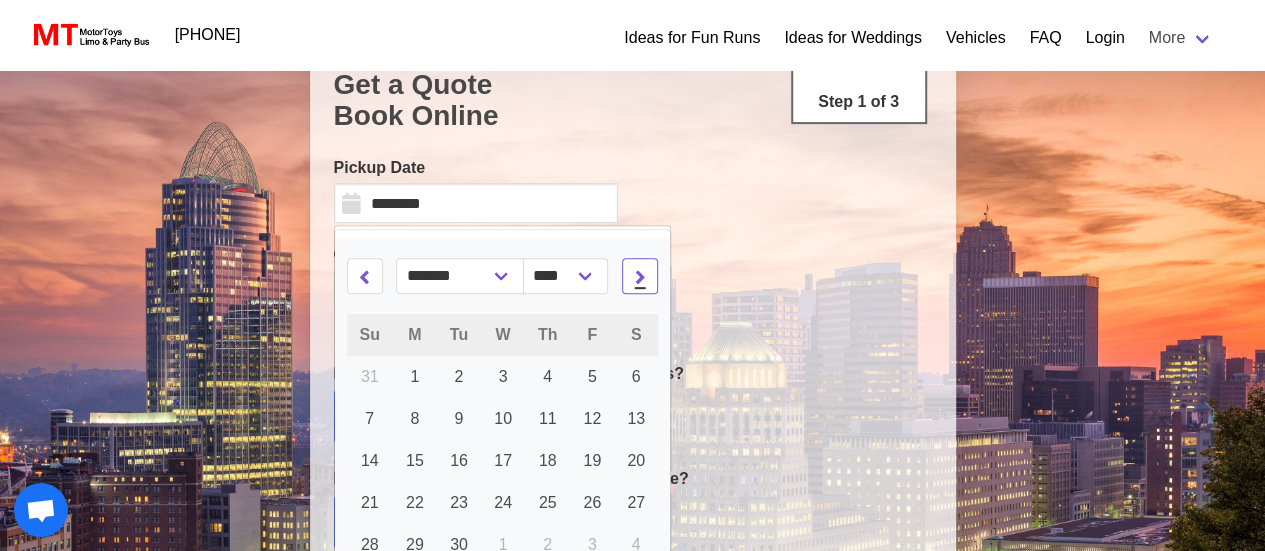 click at bounding box center (640, 276) 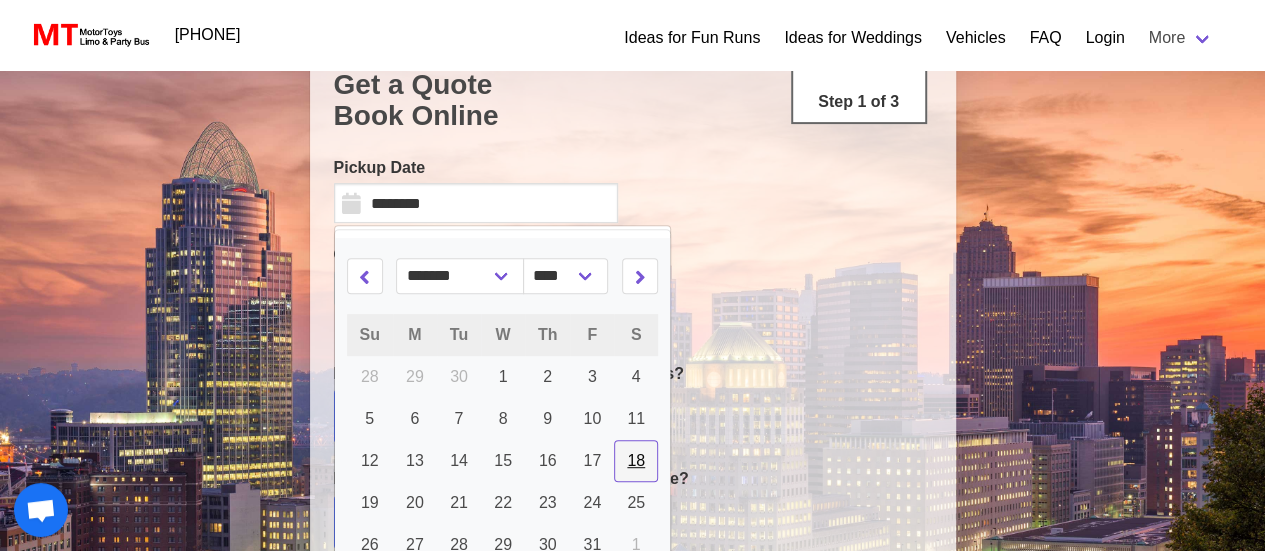 click on "18" at bounding box center [636, 461] 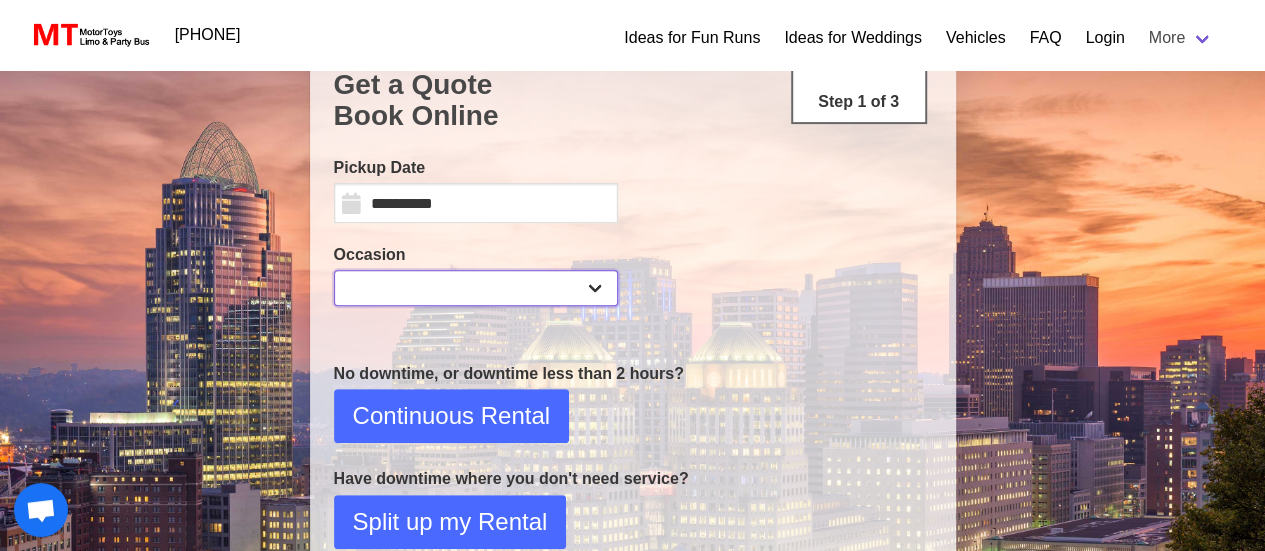 click on "**********" at bounding box center [476, 288] 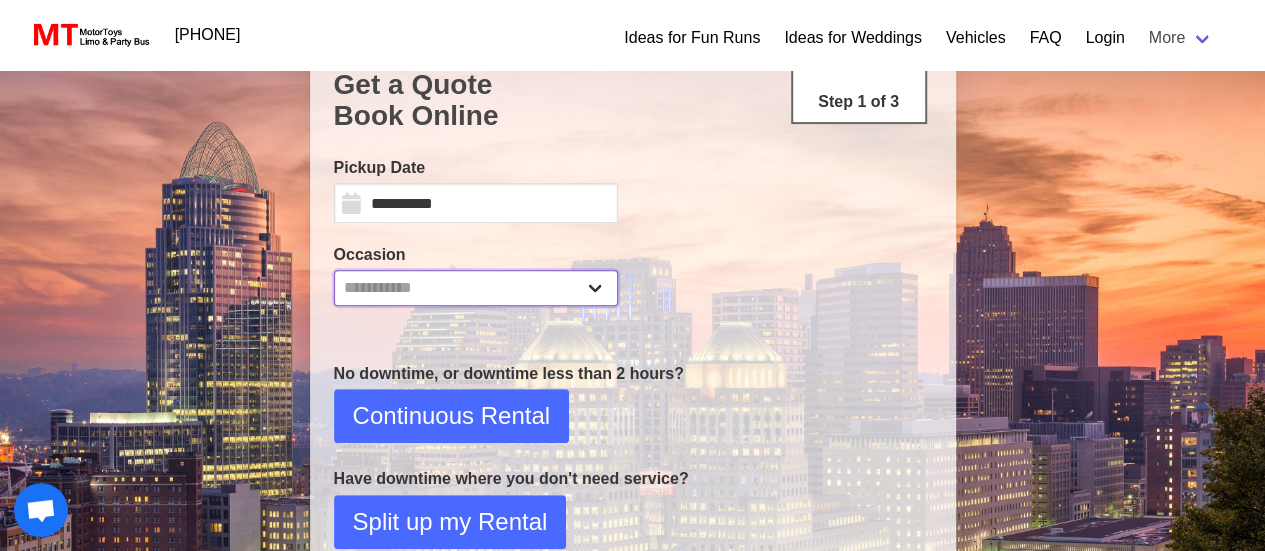 click on "**********" at bounding box center (476, 288) 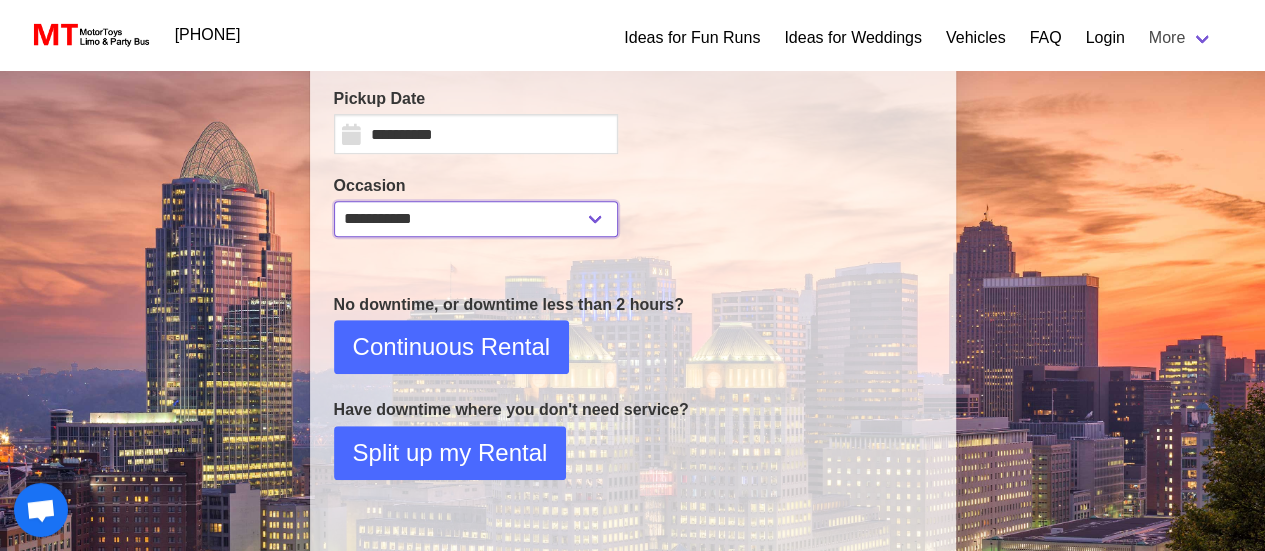 scroll, scrollTop: 500, scrollLeft: 0, axis: vertical 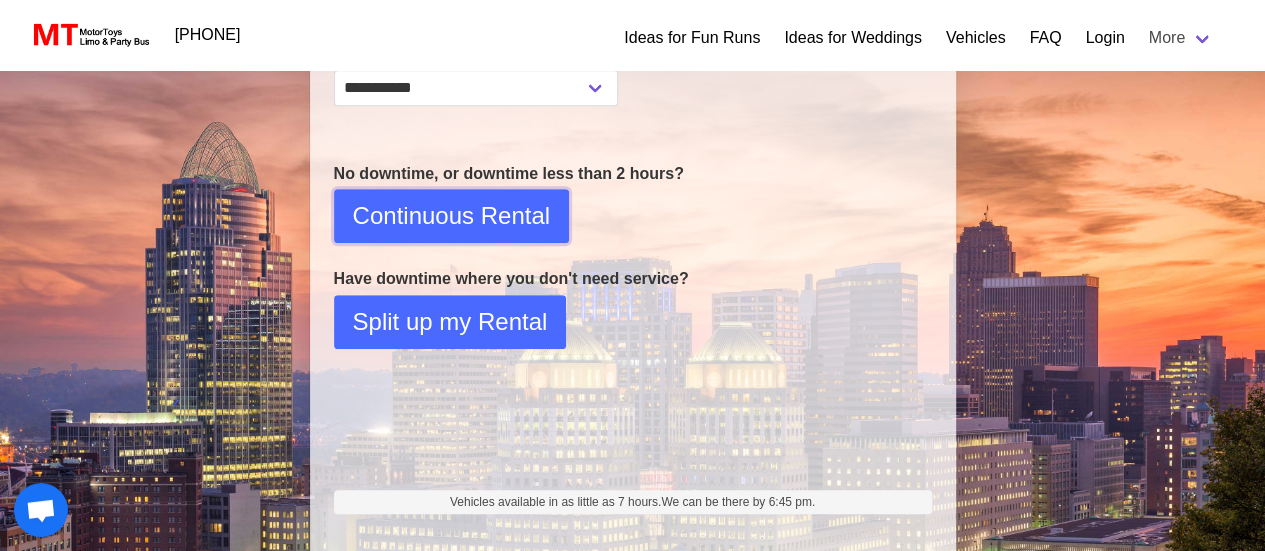 click on "Continuous Rental" at bounding box center [451, 216] 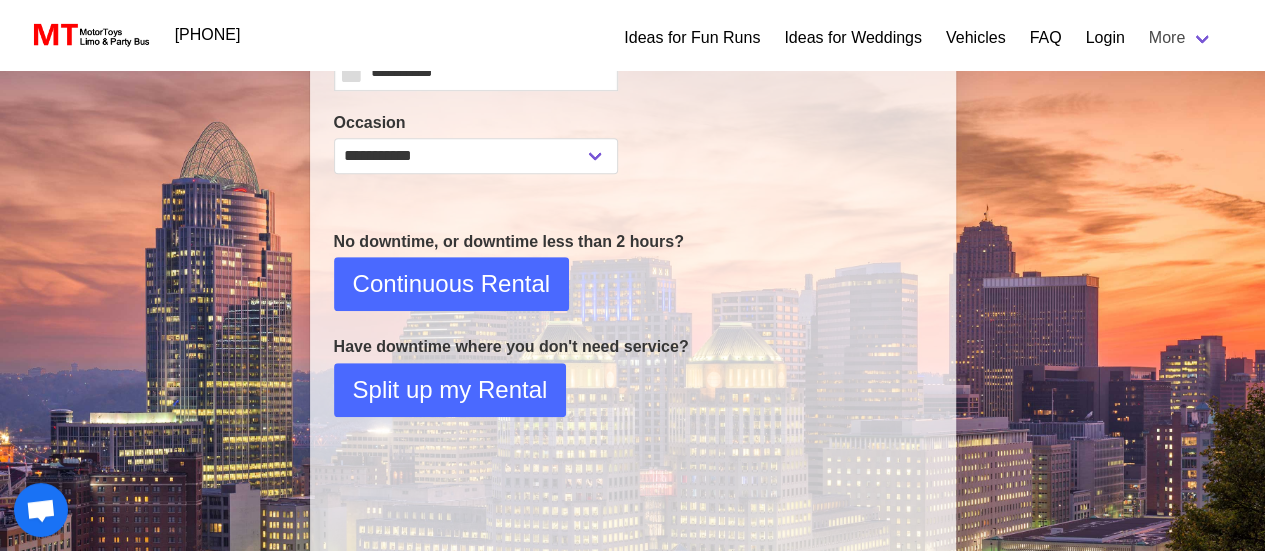 select on "*" 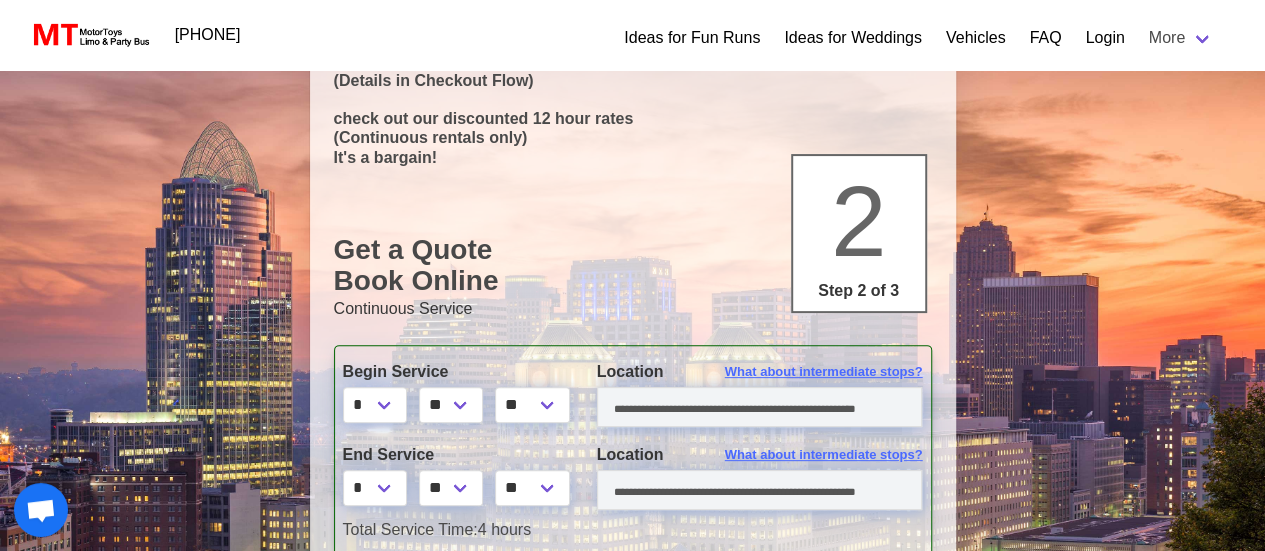 scroll, scrollTop: 300, scrollLeft: 0, axis: vertical 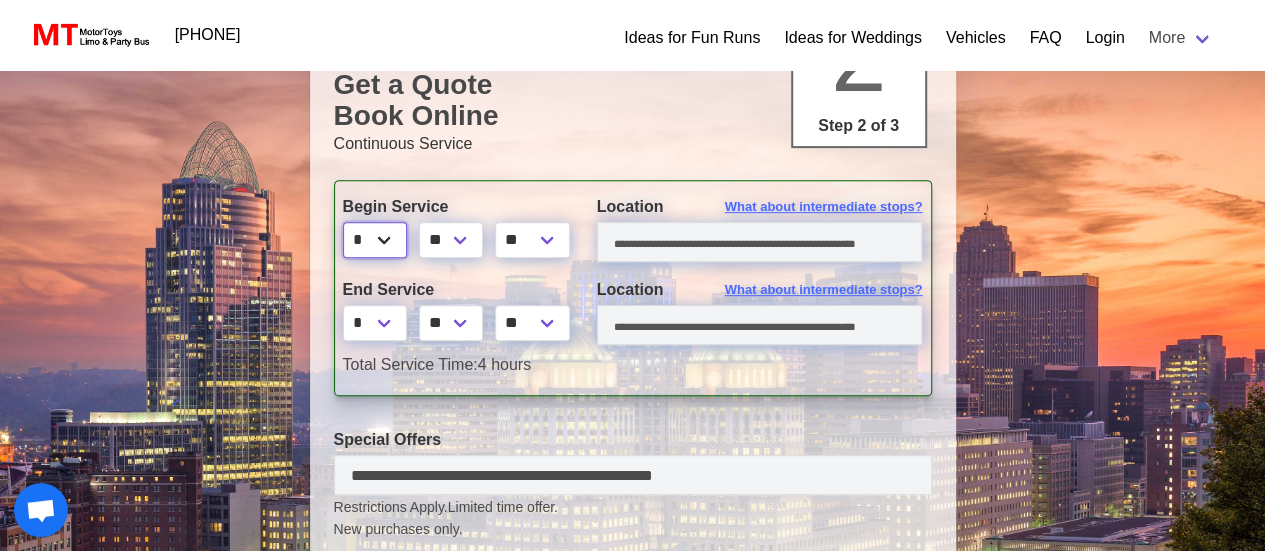click on "* * * * * * * * * ** ** **" at bounding box center (375, 240) 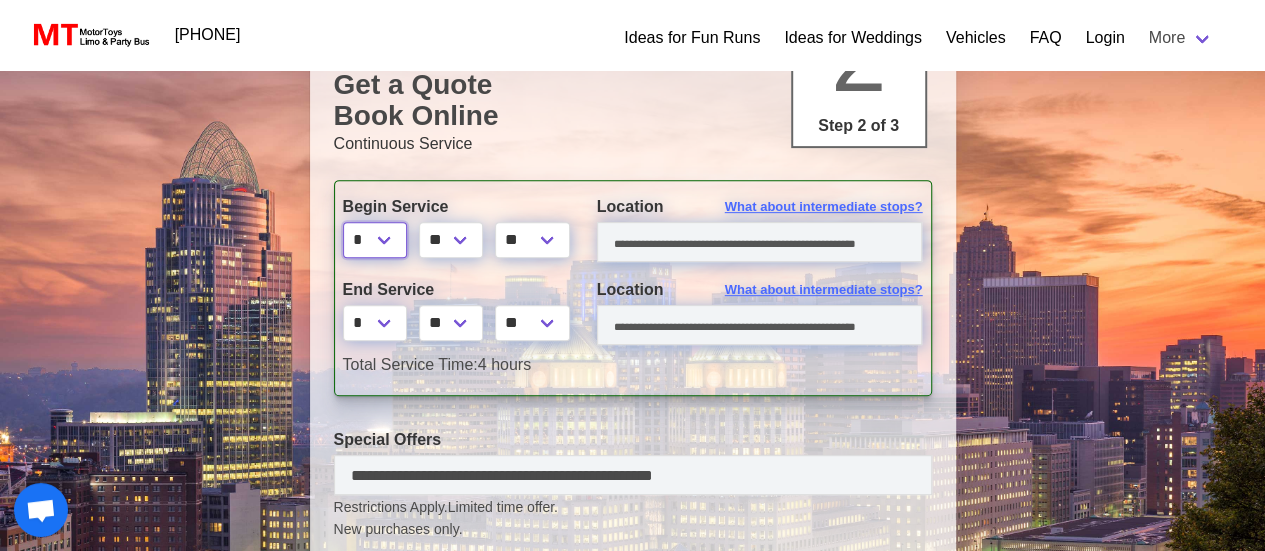 select on "*" 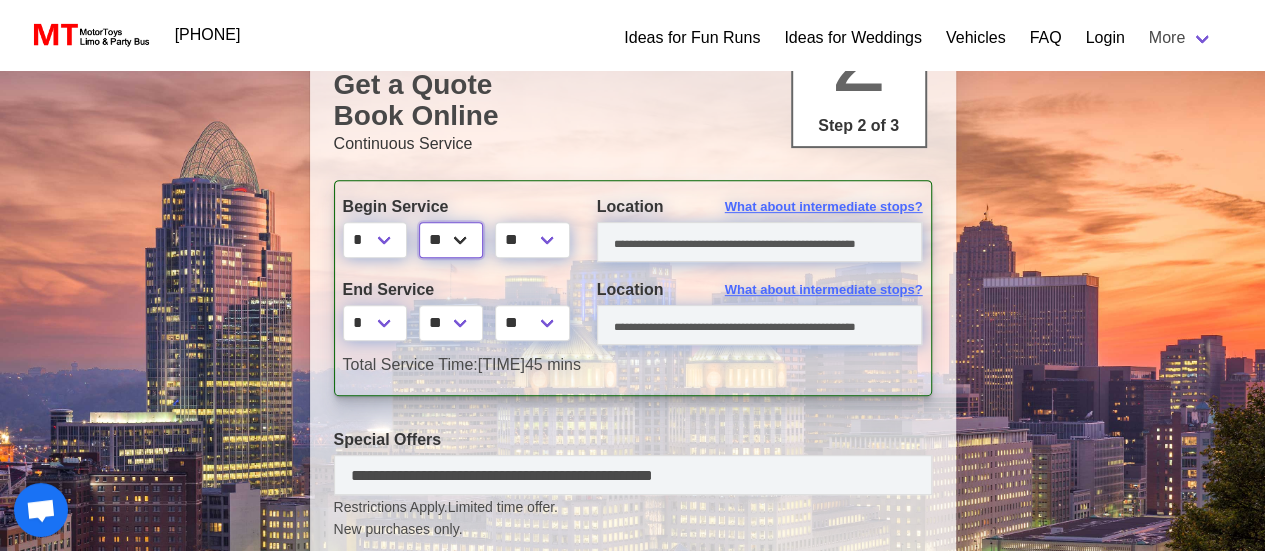 click on "** ** ** **" at bounding box center [451, 240] 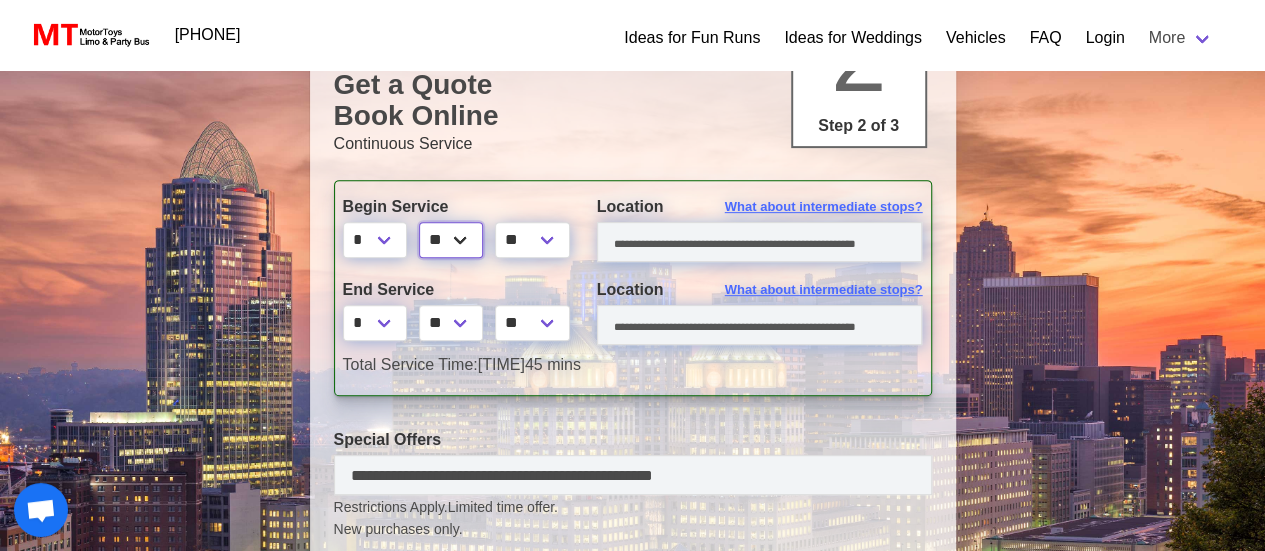 click on "** ** ** **" at bounding box center [451, 240] 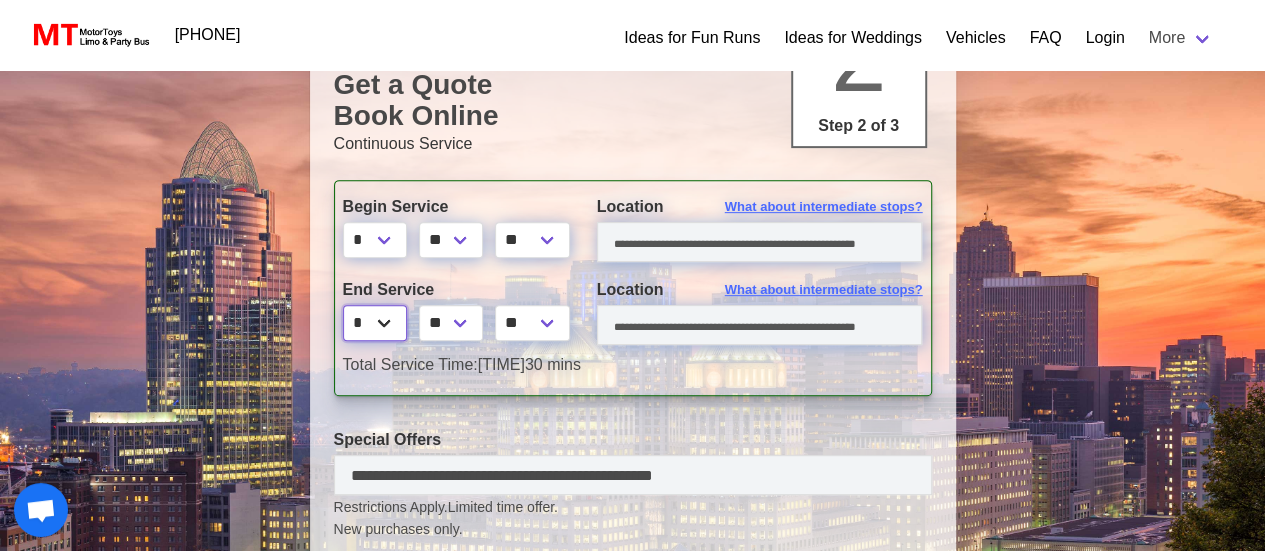 click on "* * * * * * * * * ** ** **" at bounding box center (375, 323) 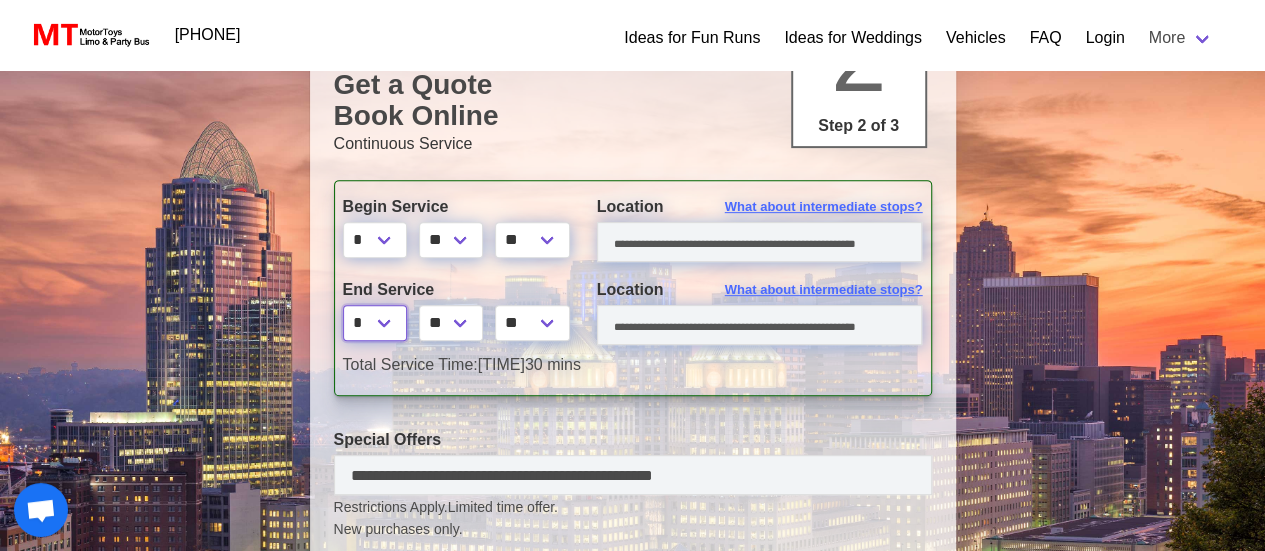 select on "*" 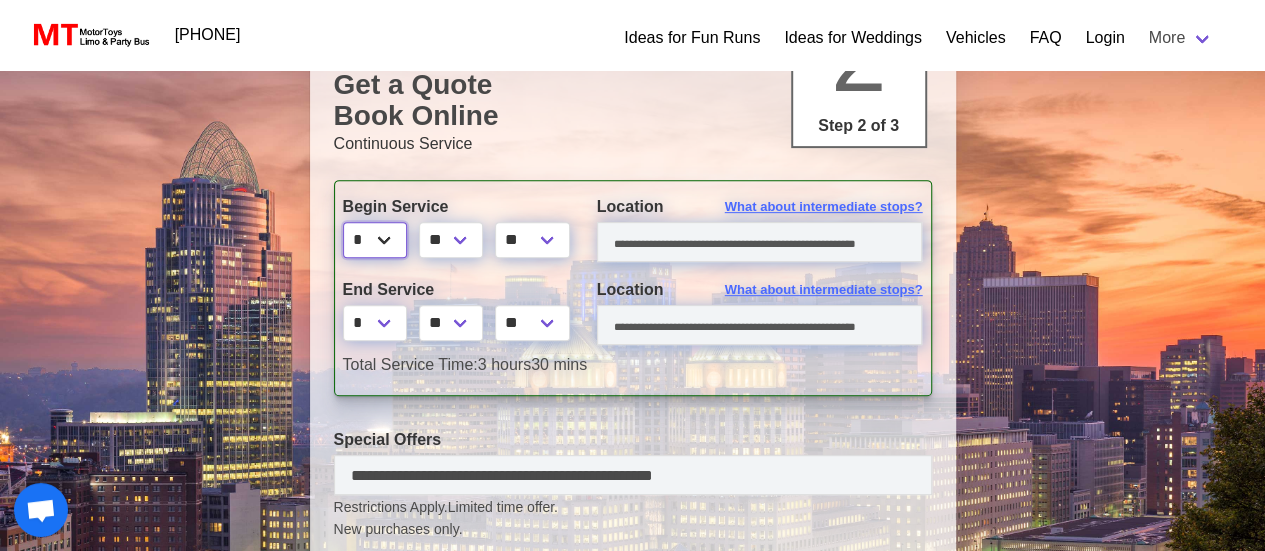 click on "* * * * * * * * * ** ** **" at bounding box center (375, 240) 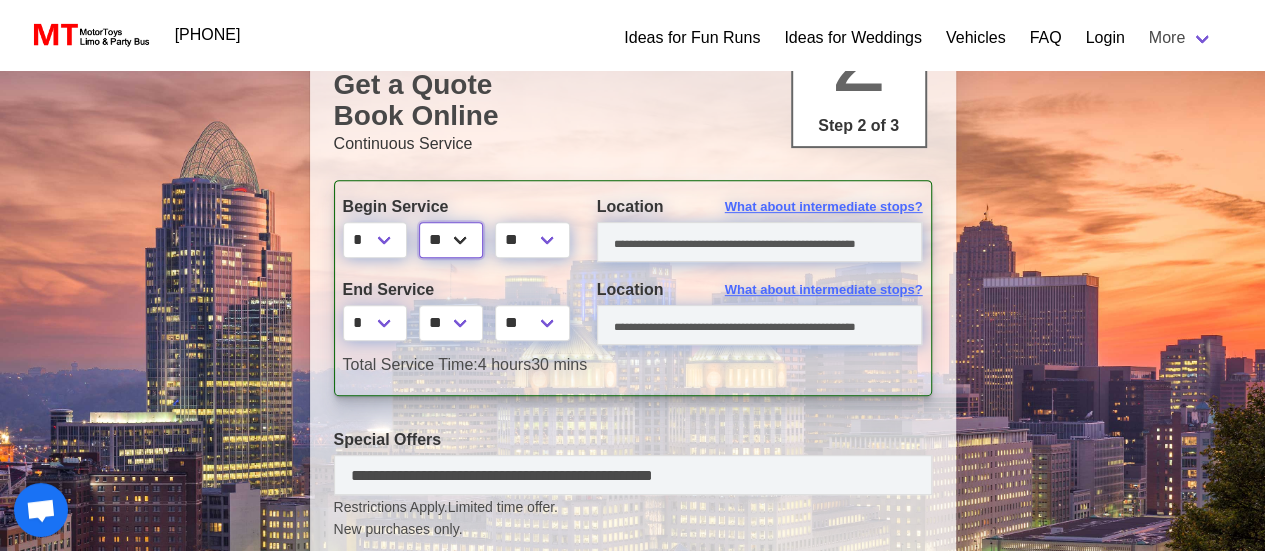 click on "** ** ** **" at bounding box center [451, 240] 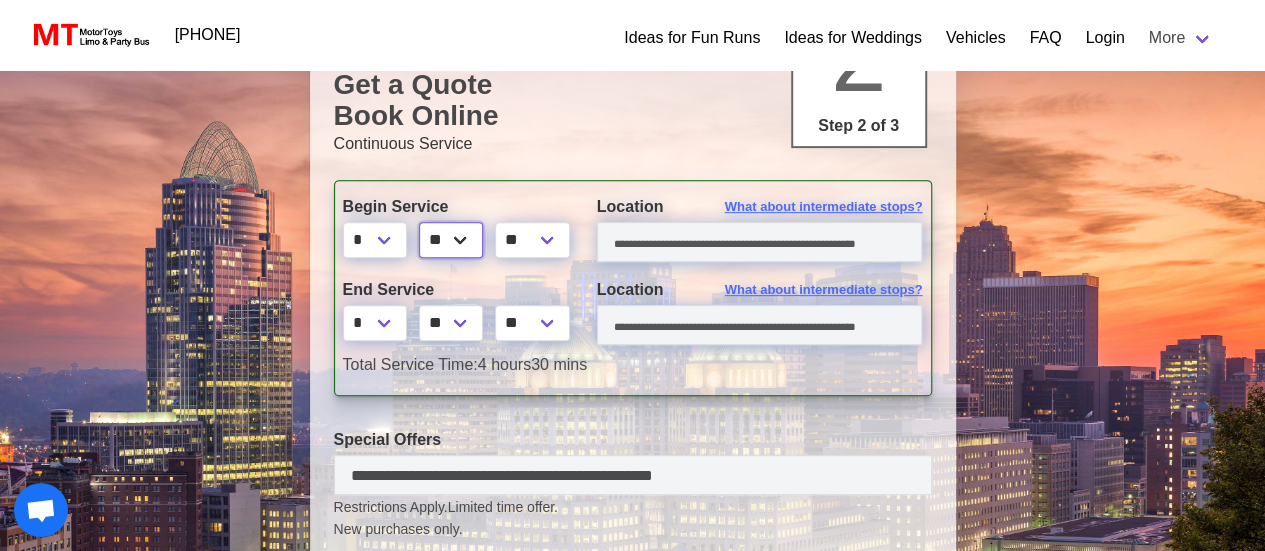 click on "** ** ** **" at bounding box center [451, 240] 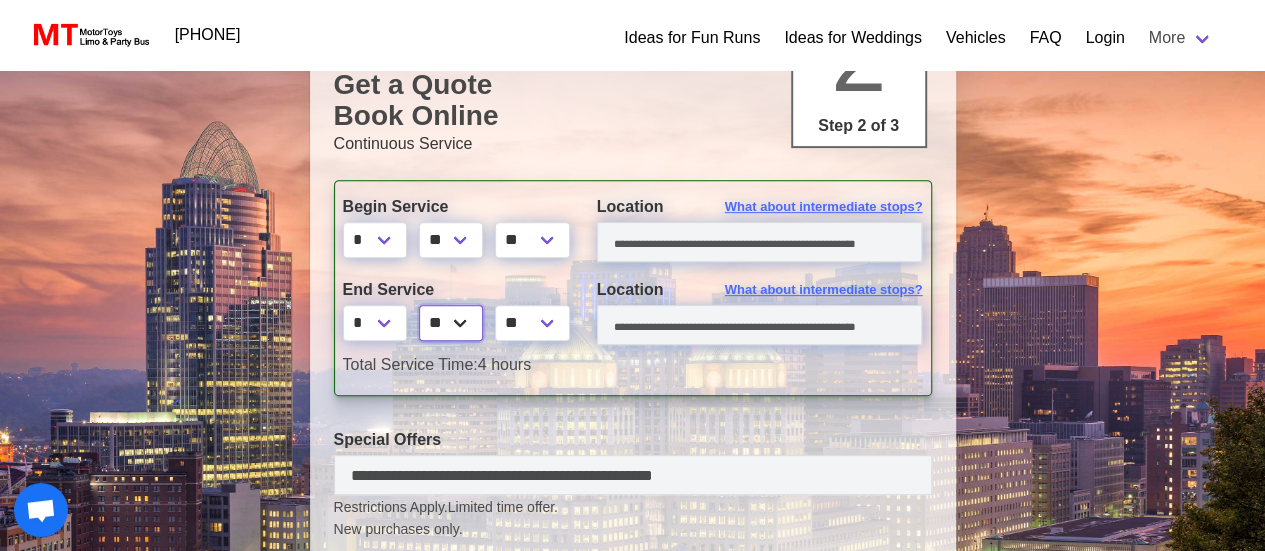click on "** ** ** **" at bounding box center [451, 323] 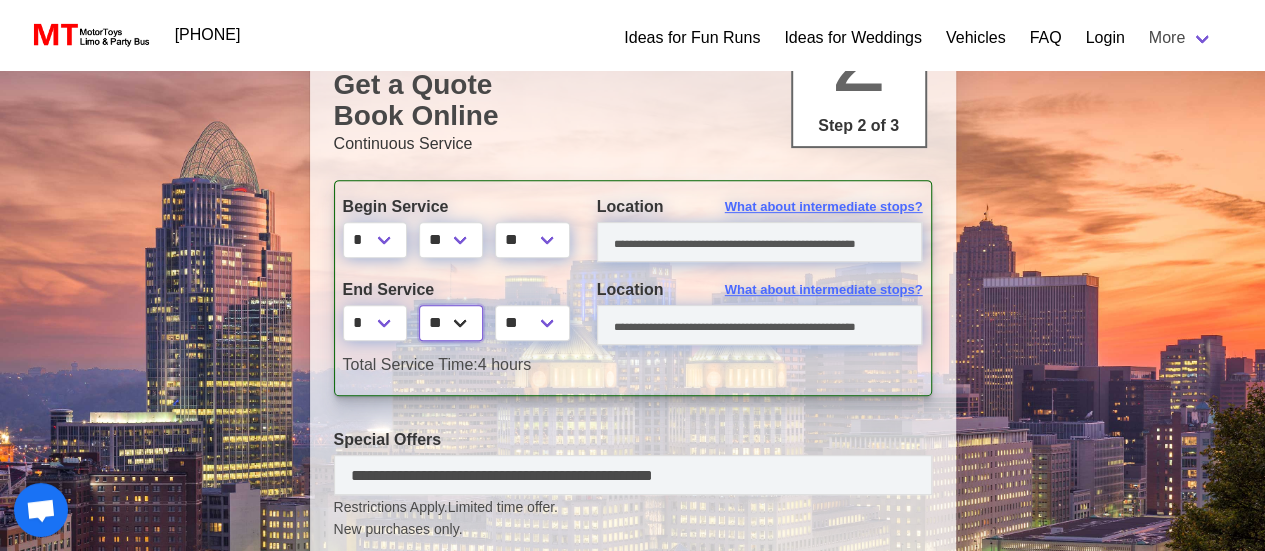 select on "*" 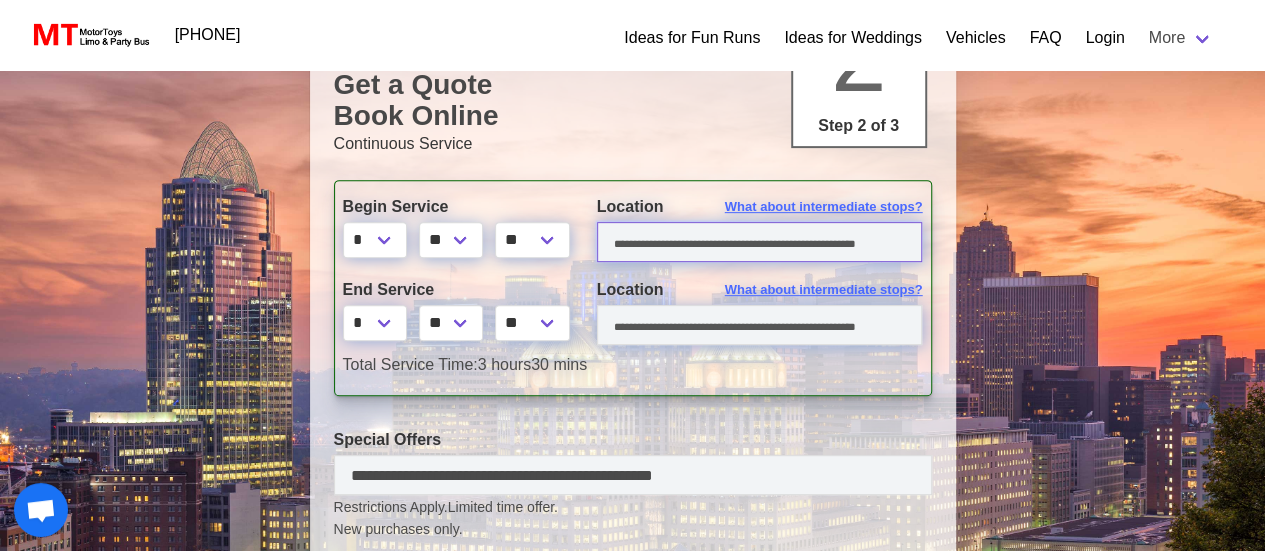 click at bounding box center [760, 242] 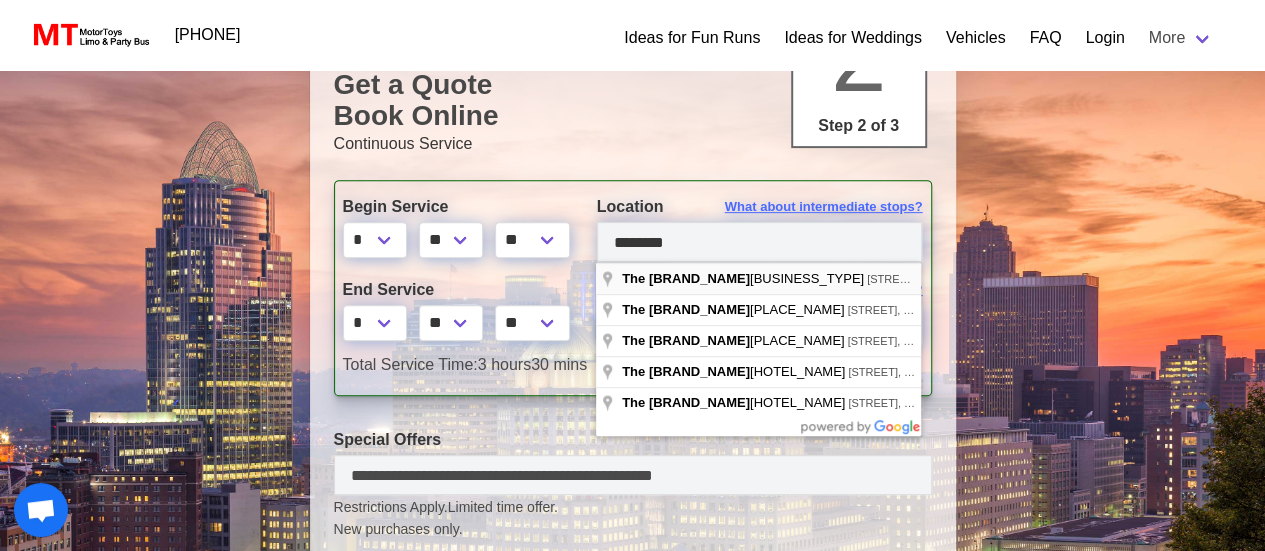 type on "[REDACTED]" 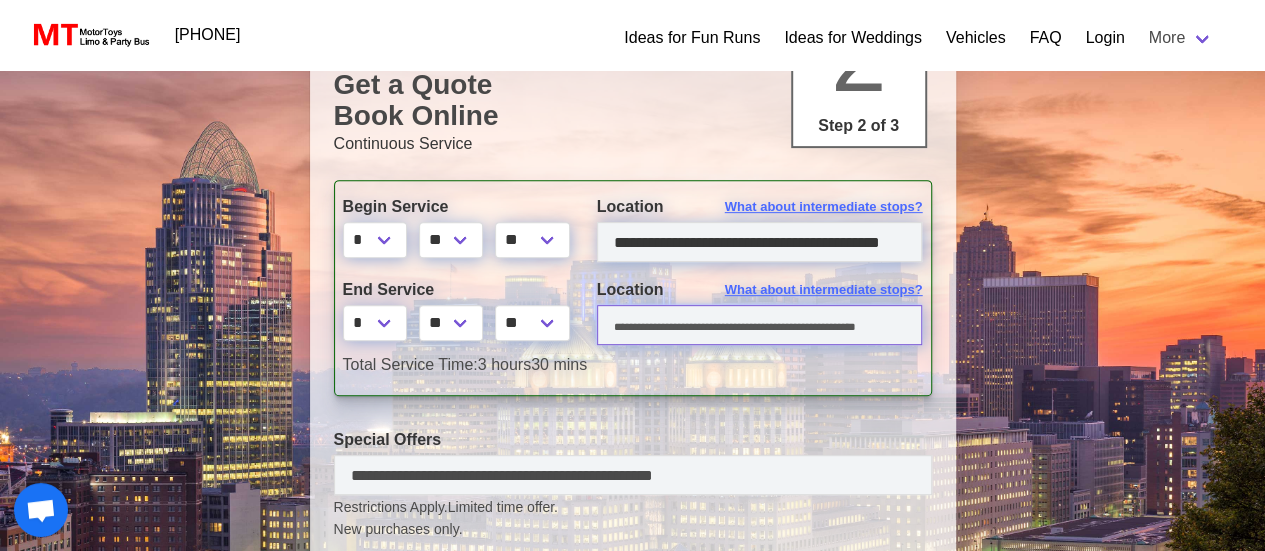 click at bounding box center [760, 325] 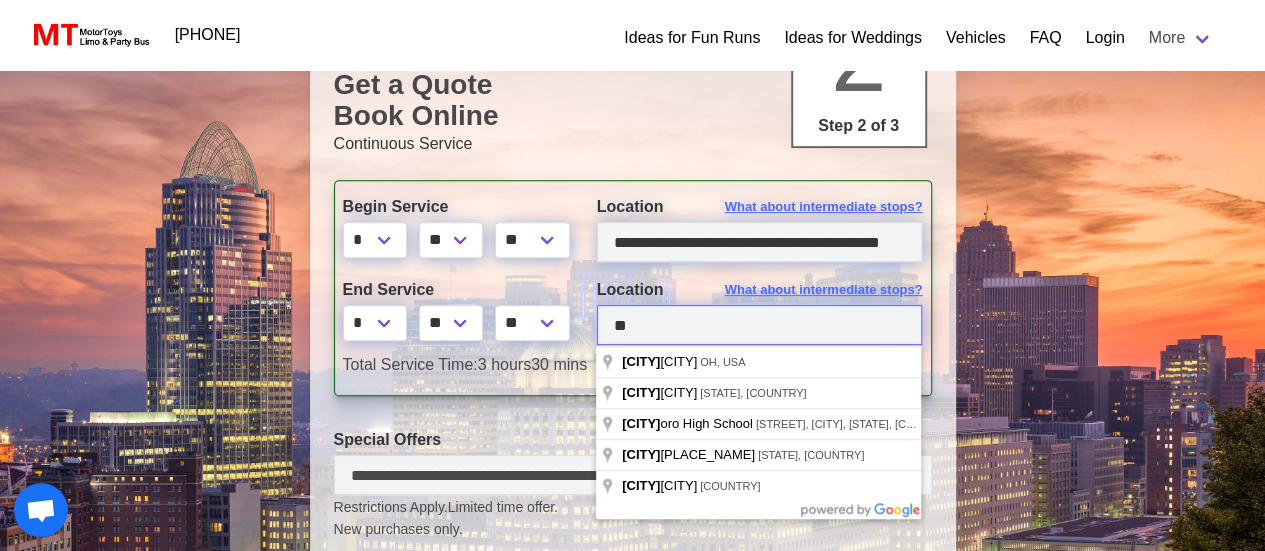 type on "*" 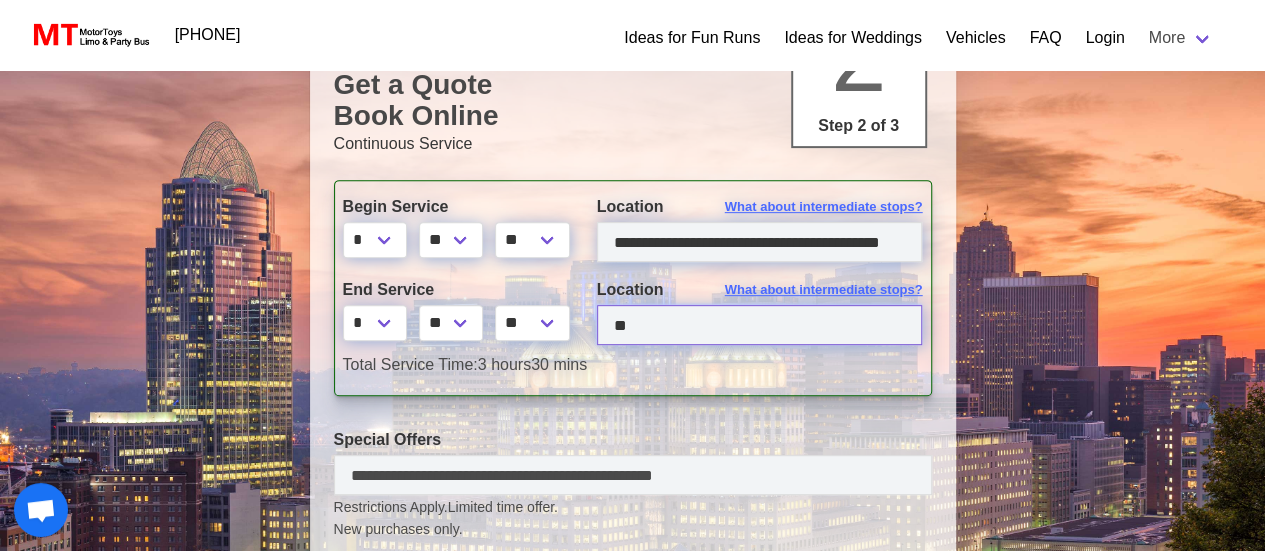 type on "*" 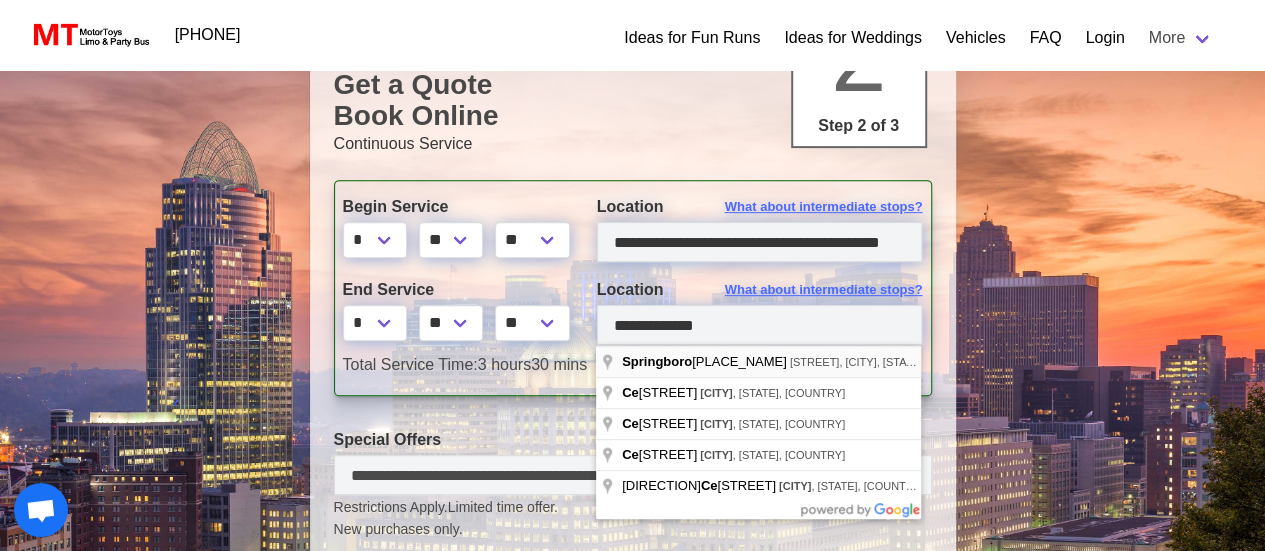 type on "[REDACTED]" 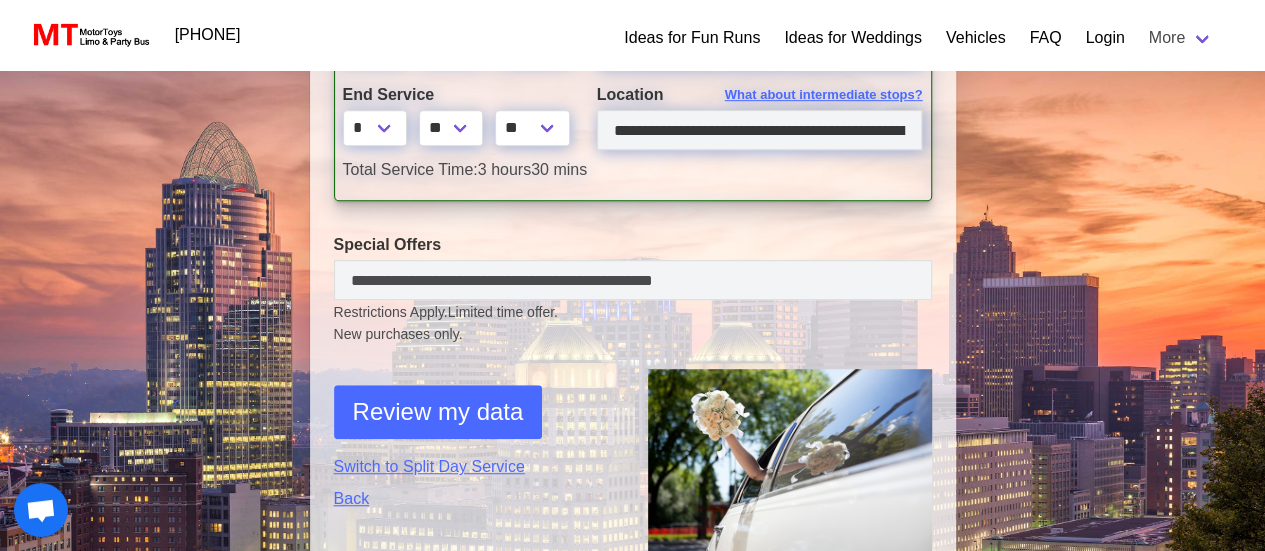 scroll, scrollTop: 500, scrollLeft: 0, axis: vertical 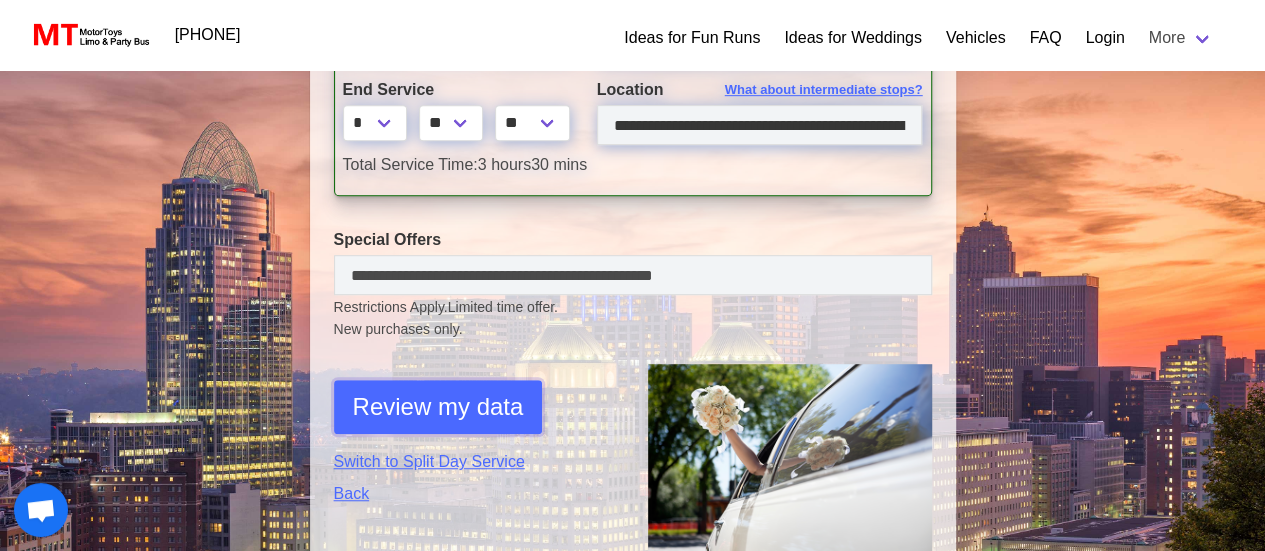 click on "Review my data" at bounding box center [438, 407] 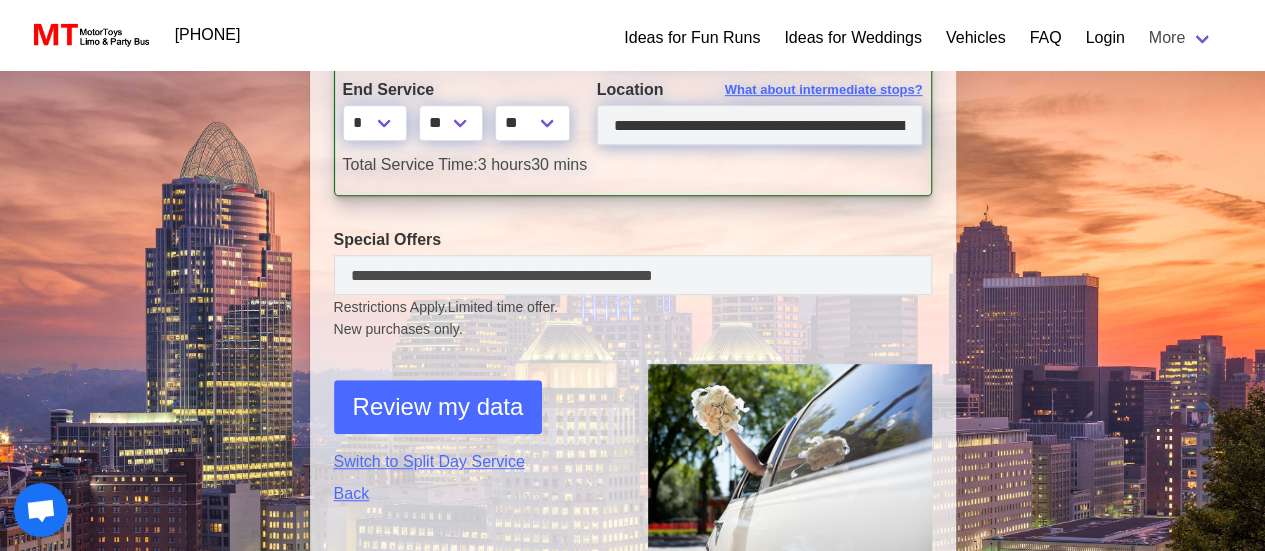 select on "*" 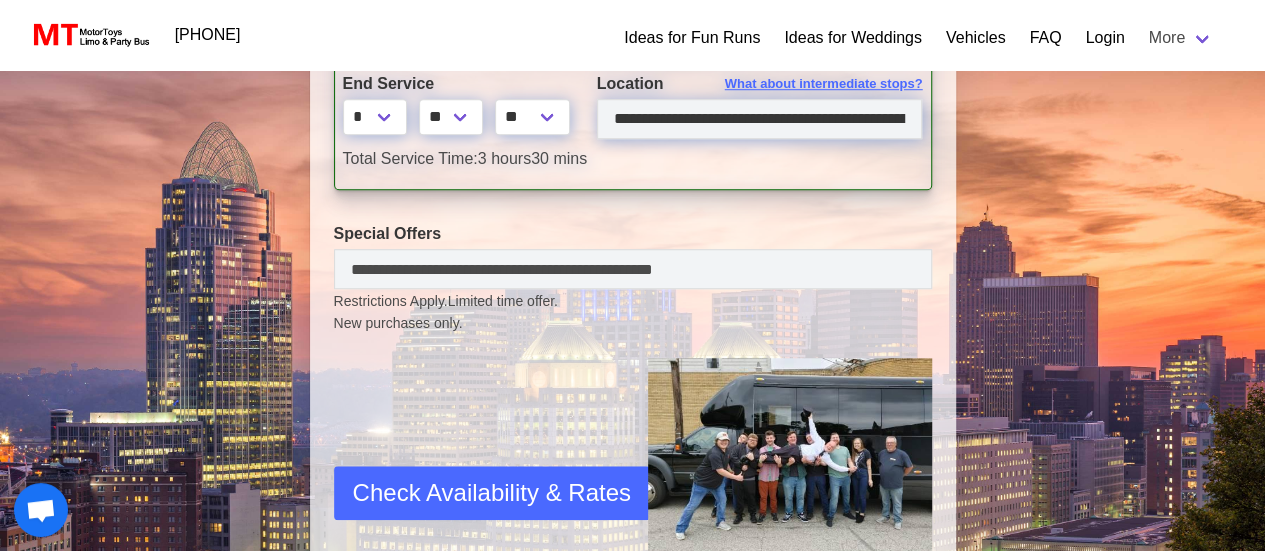 scroll, scrollTop: 800, scrollLeft: 0, axis: vertical 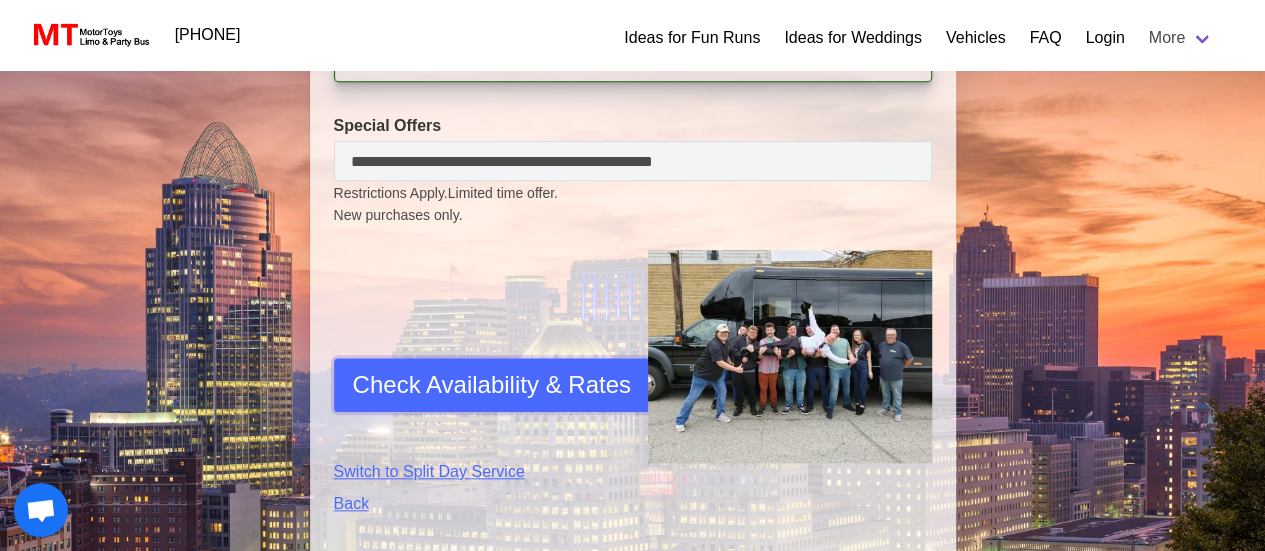 click on "Check Availability & Rates" at bounding box center (492, 385) 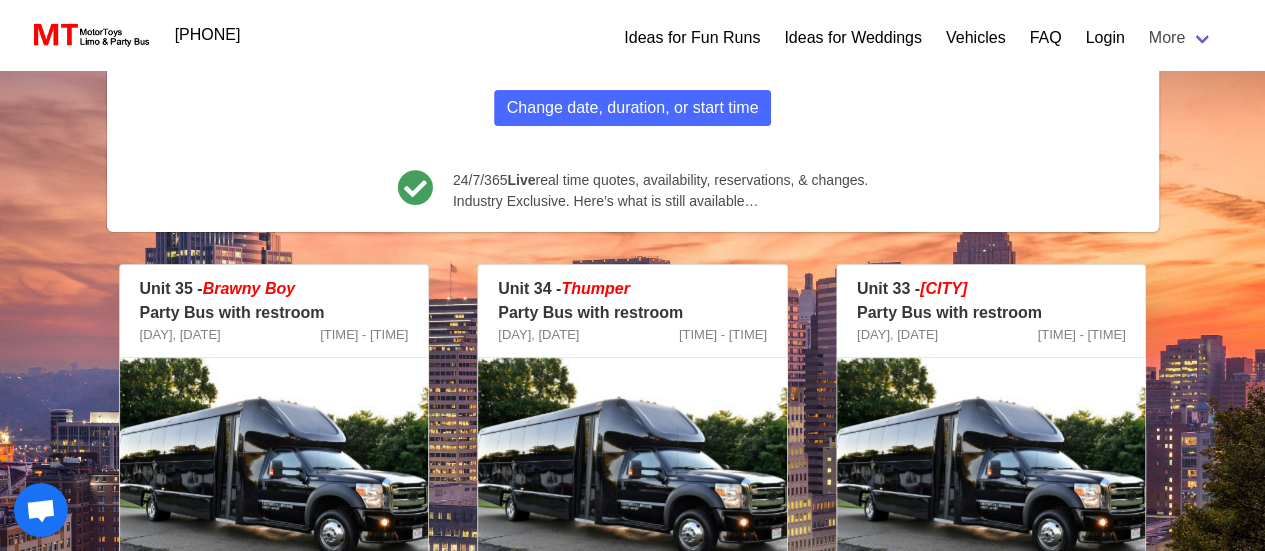 scroll, scrollTop: 271, scrollLeft: 0, axis: vertical 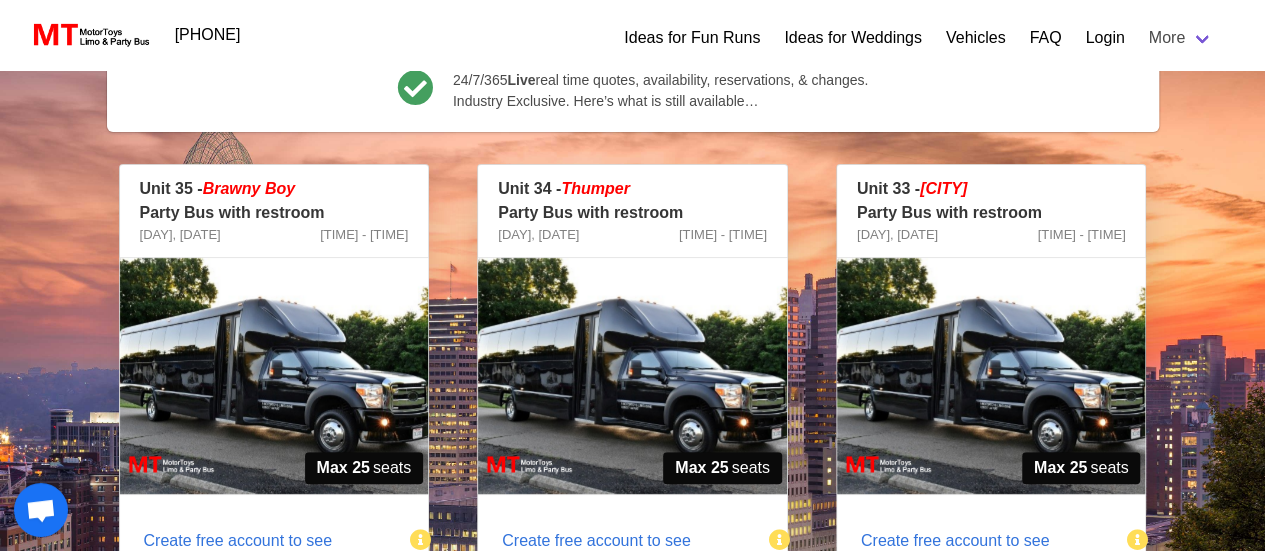 click on "Brawny Boy" at bounding box center [249, 188] 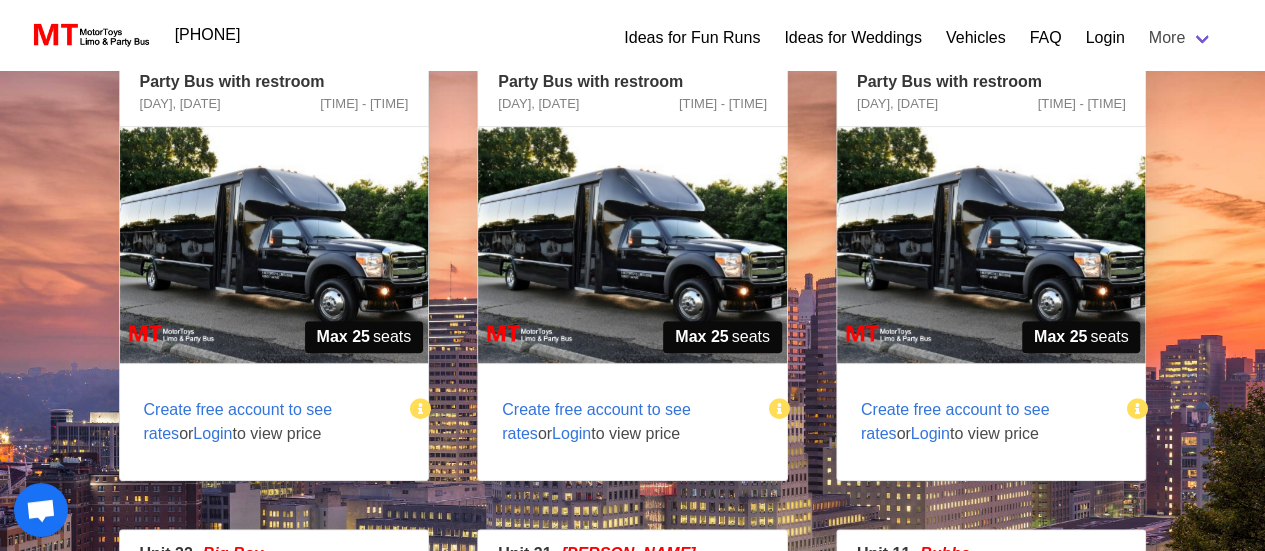 scroll, scrollTop: 371, scrollLeft: 0, axis: vertical 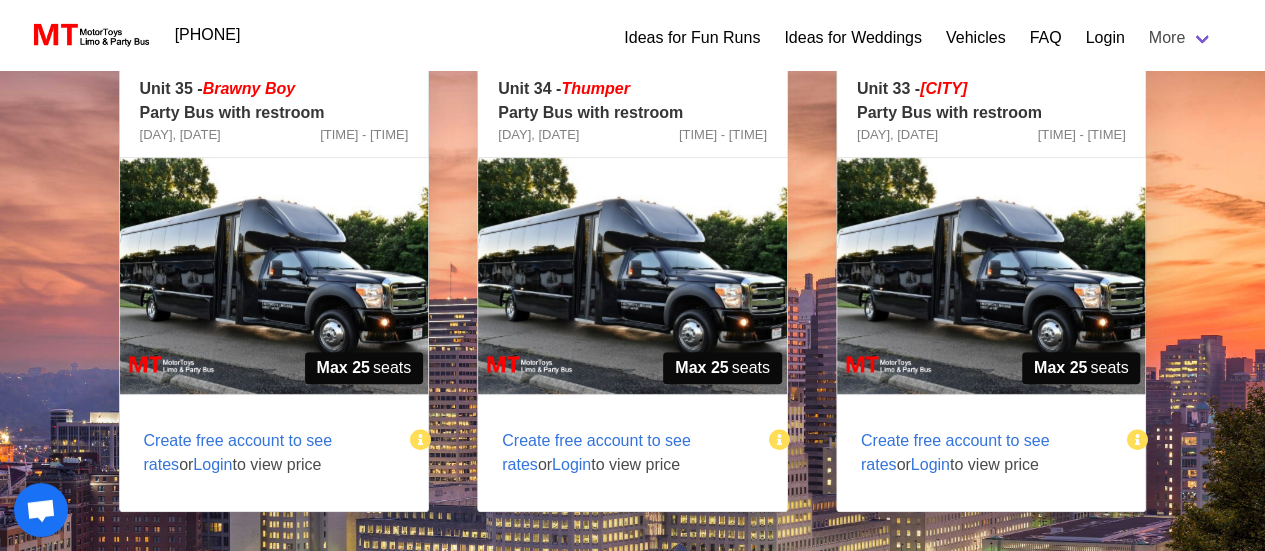 click at bounding box center (274, 276) 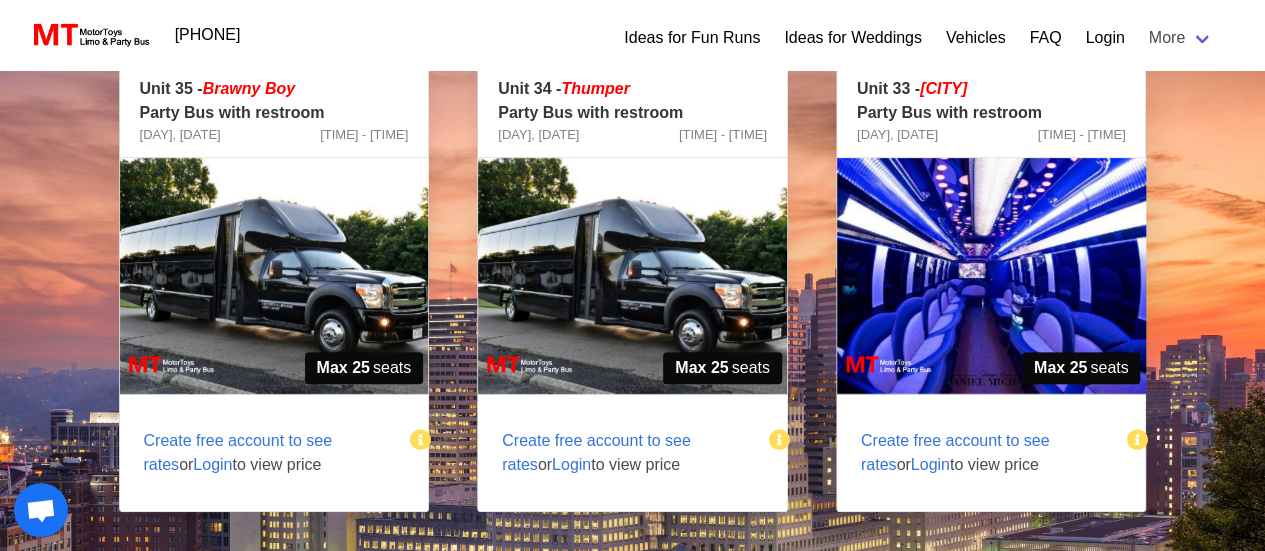 click at bounding box center [991, 276] 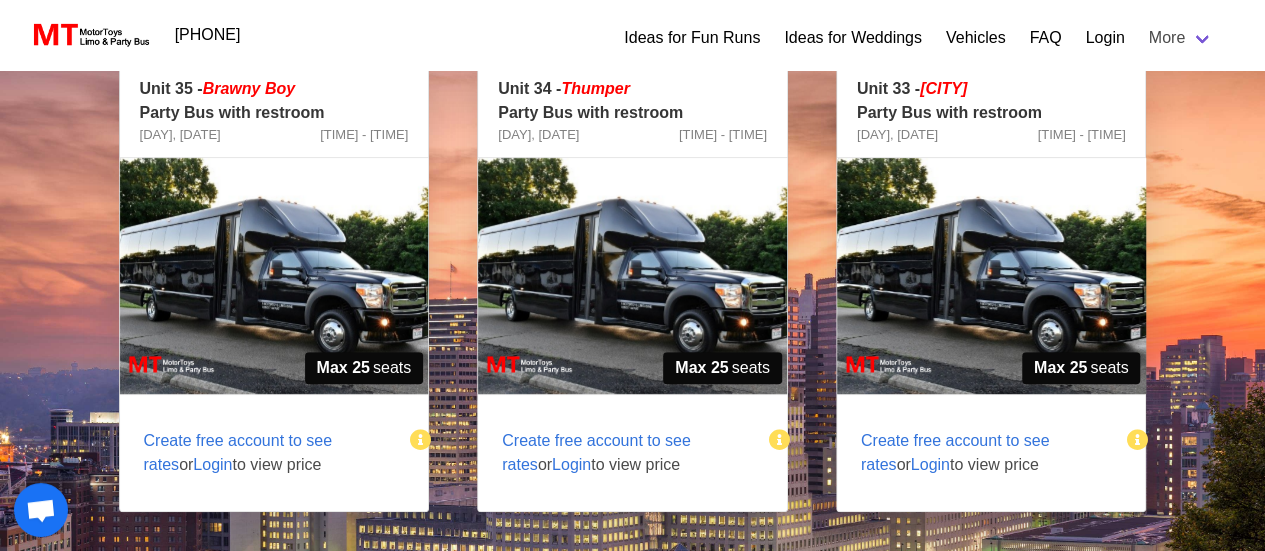 click at bounding box center (632, 276) 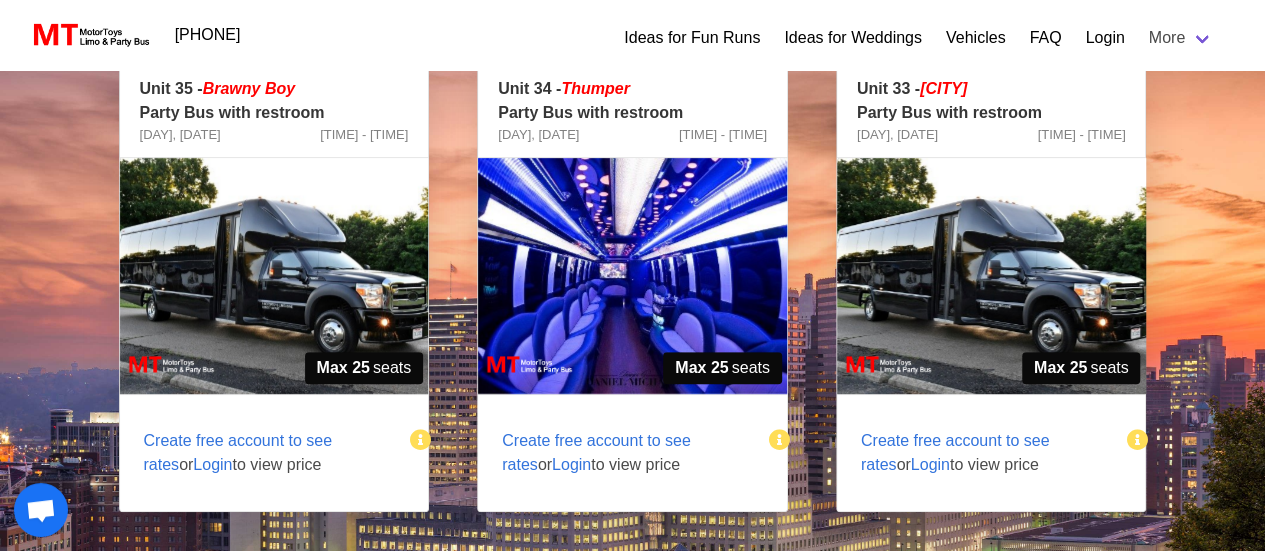 click at bounding box center (274, 276) 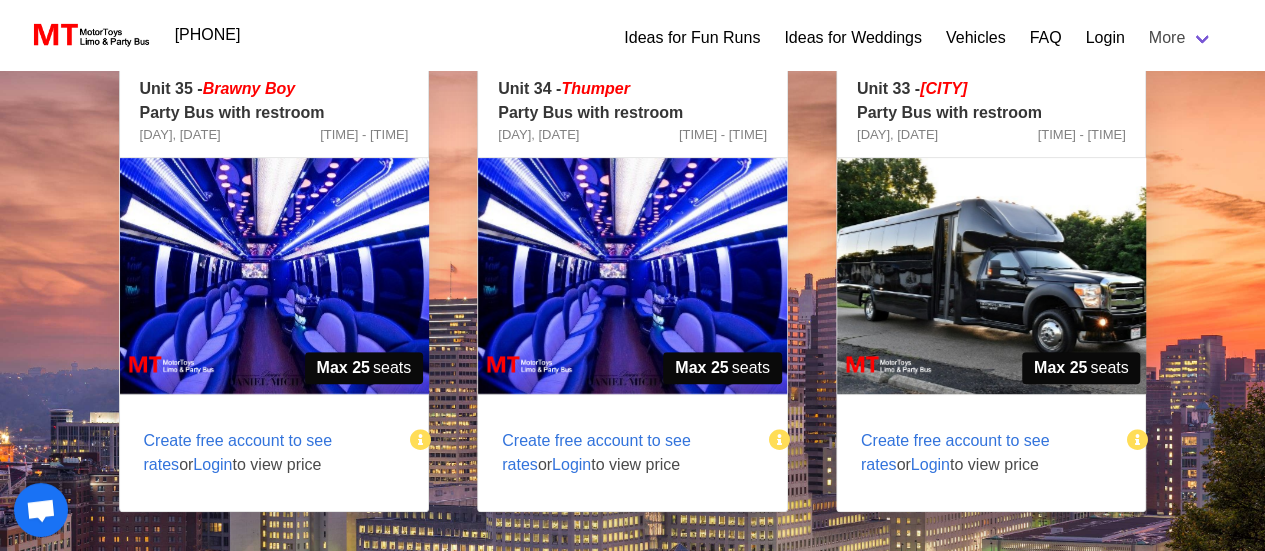 click at bounding box center (991, 276) 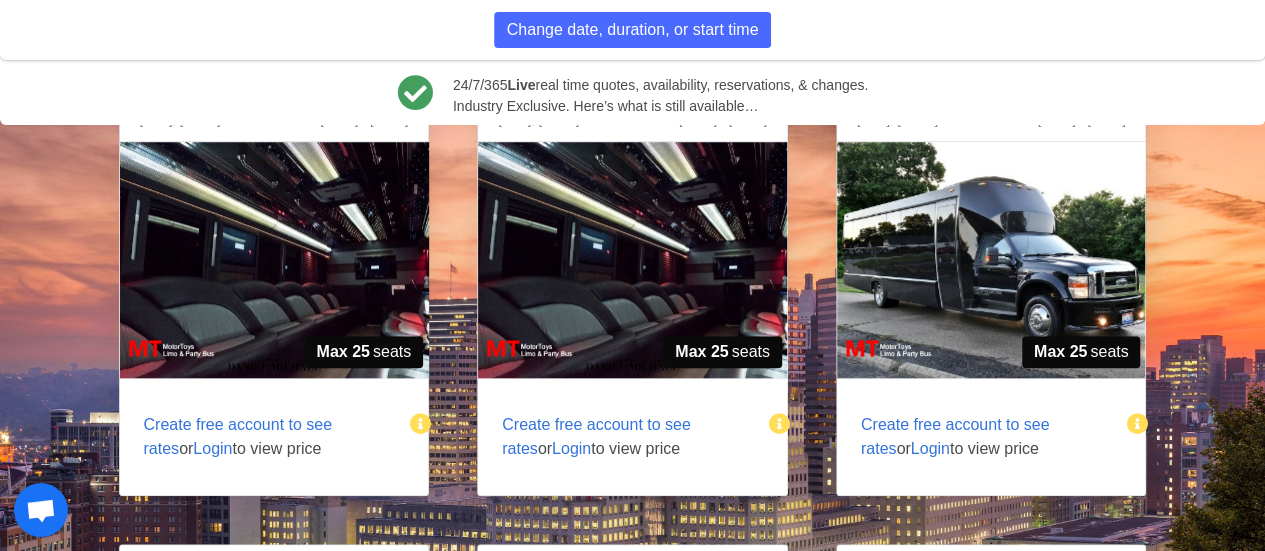 scroll, scrollTop: 771, scrollLeft: 0, axis: vertical 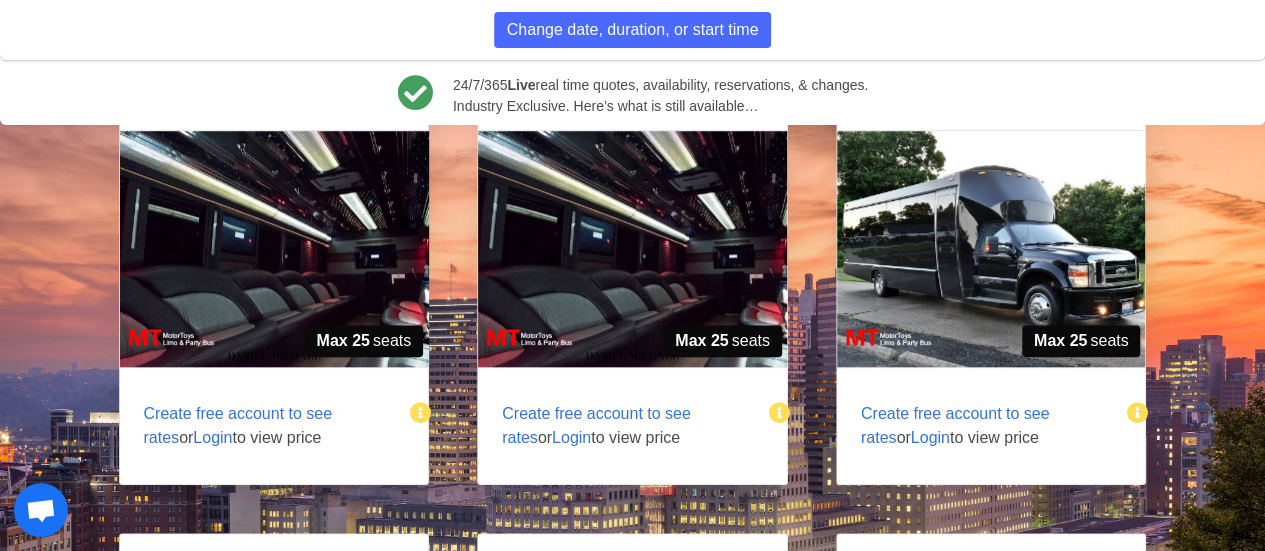 click at bounding box center (991, 249) 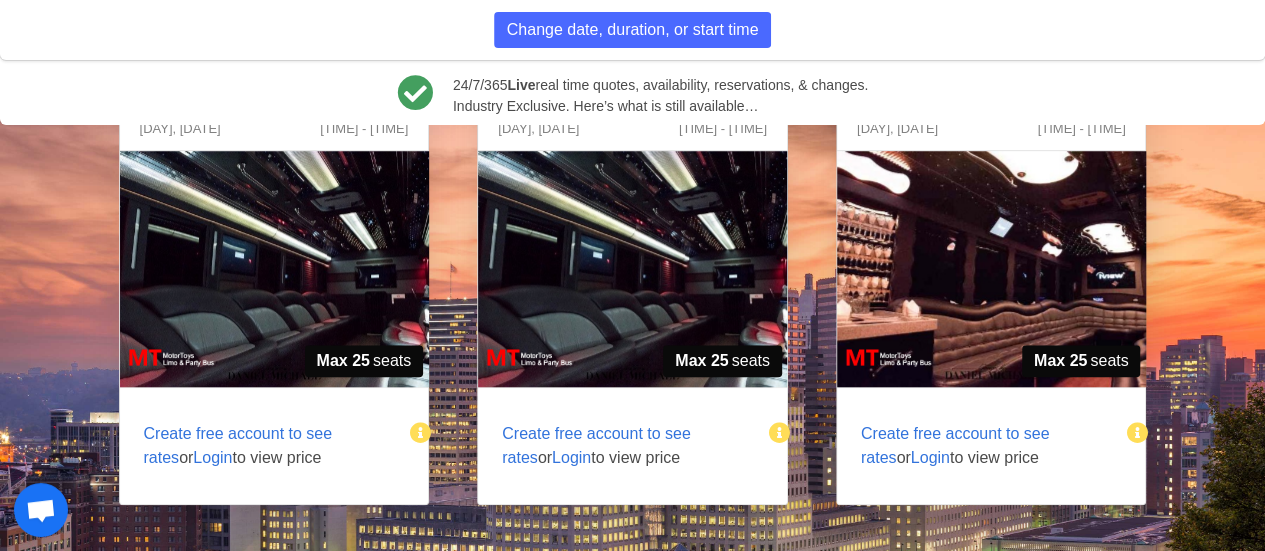 scroll, scrollTop: 771, scrollLeft: 0, axis: vertical 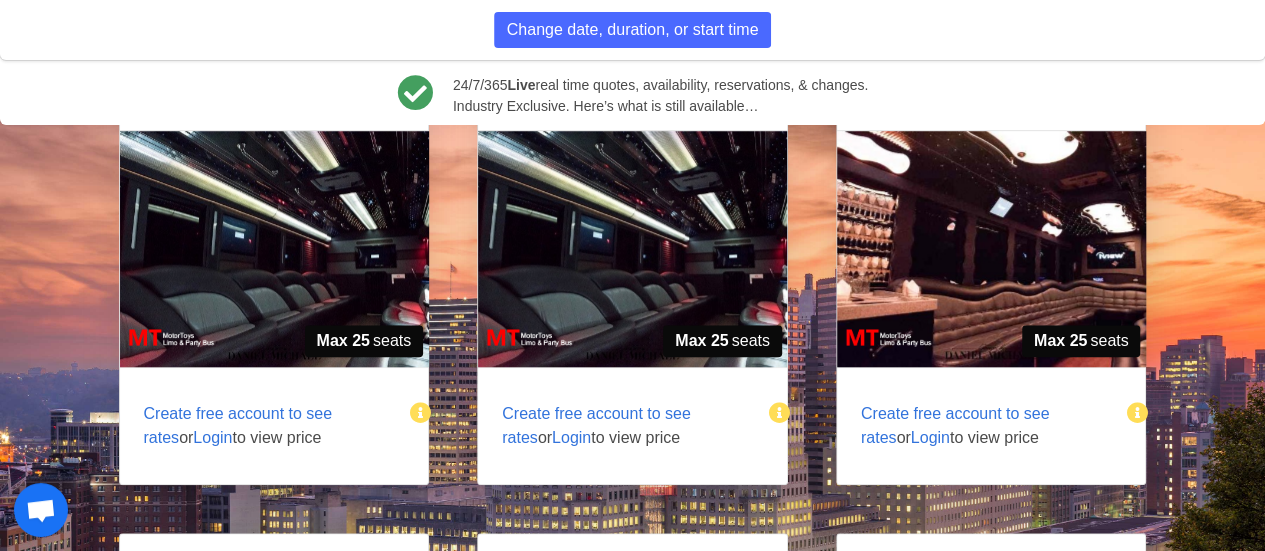 click at bounding box center [991, 249] 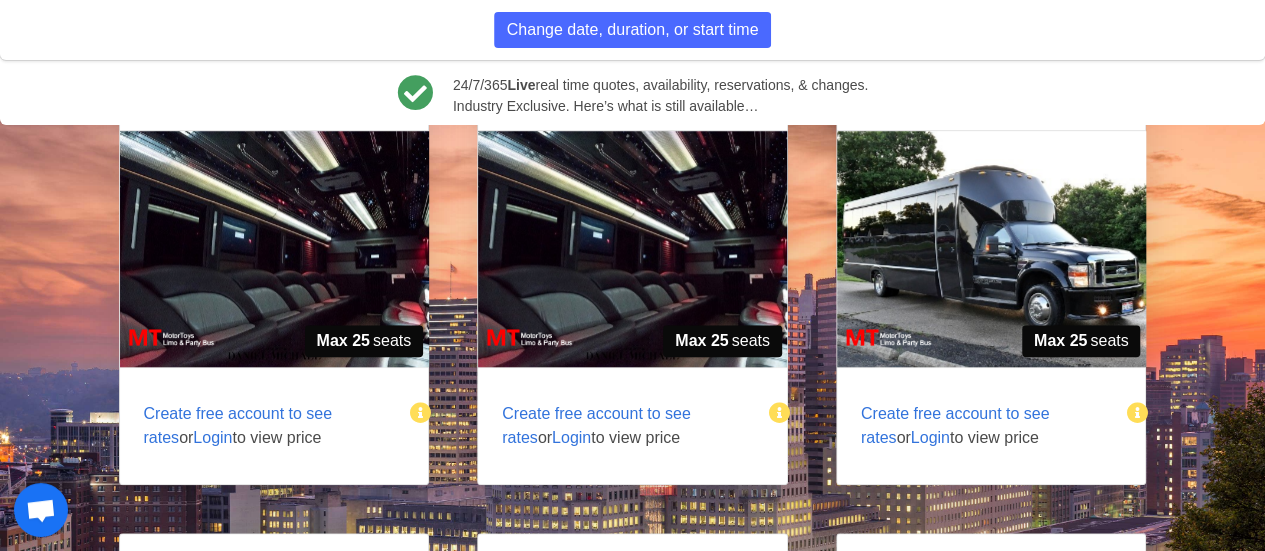 click at bounding box center [991, 249] 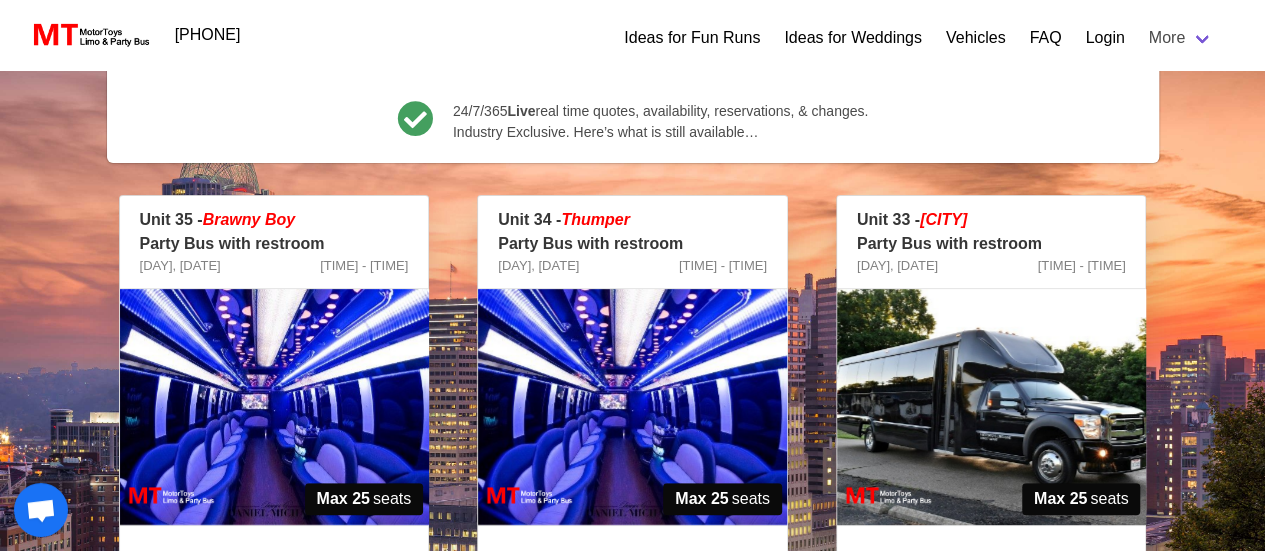 scroll, scrollTop: 271, scrollLeft: 0, axis: vertical 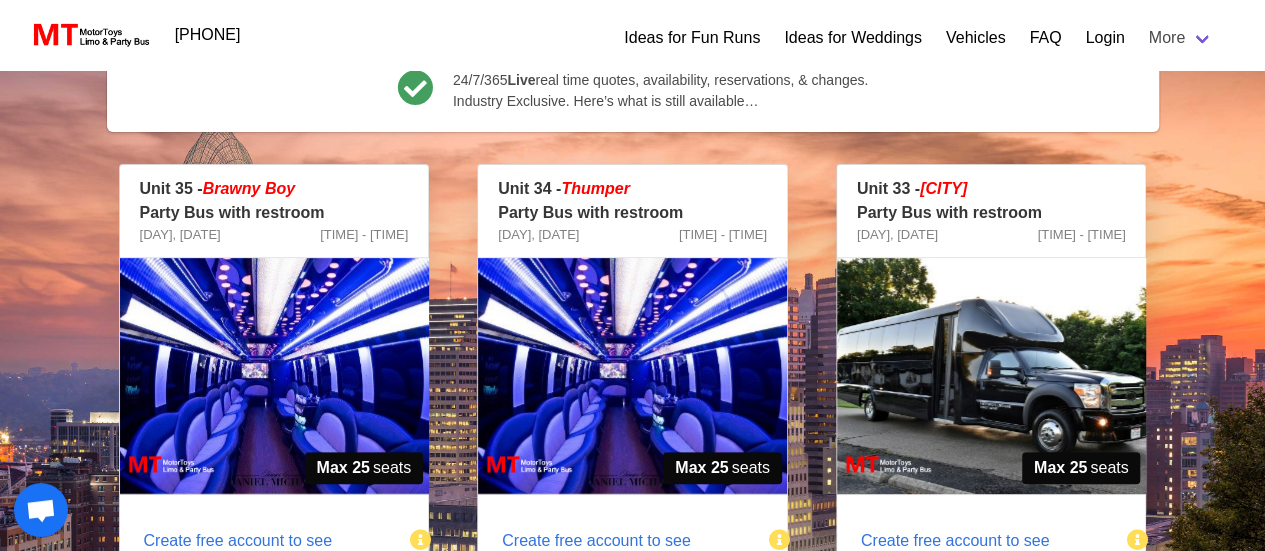 click at bounding box center (632, 376) 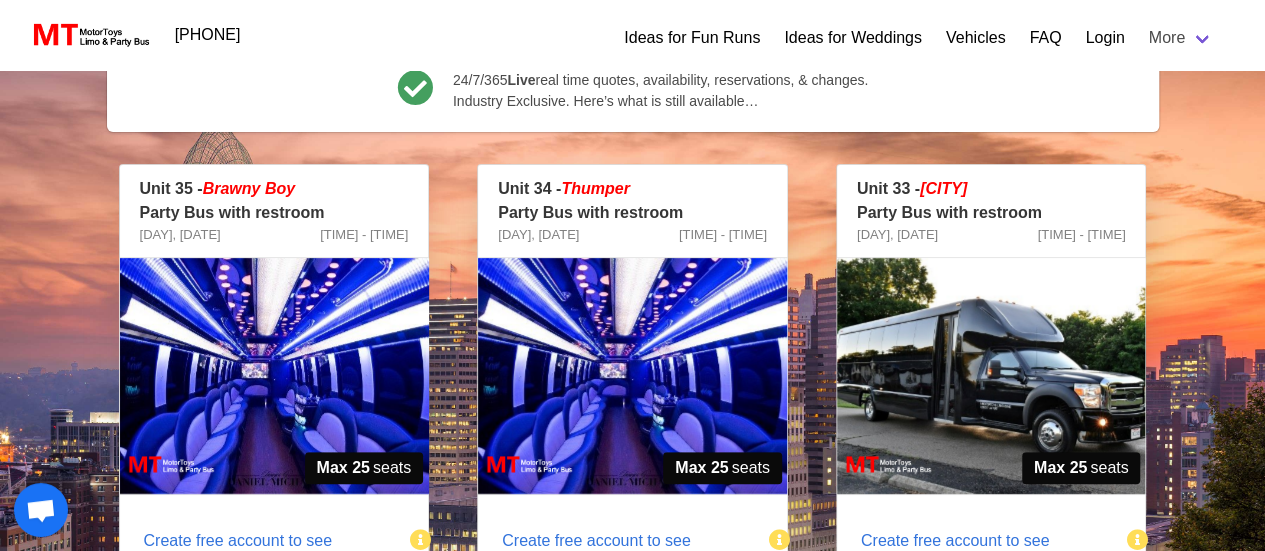 drag, startPoint x: 722, startPoint y: 399, endPoint x: 693, endPoint y: 403, distance: 29.274563 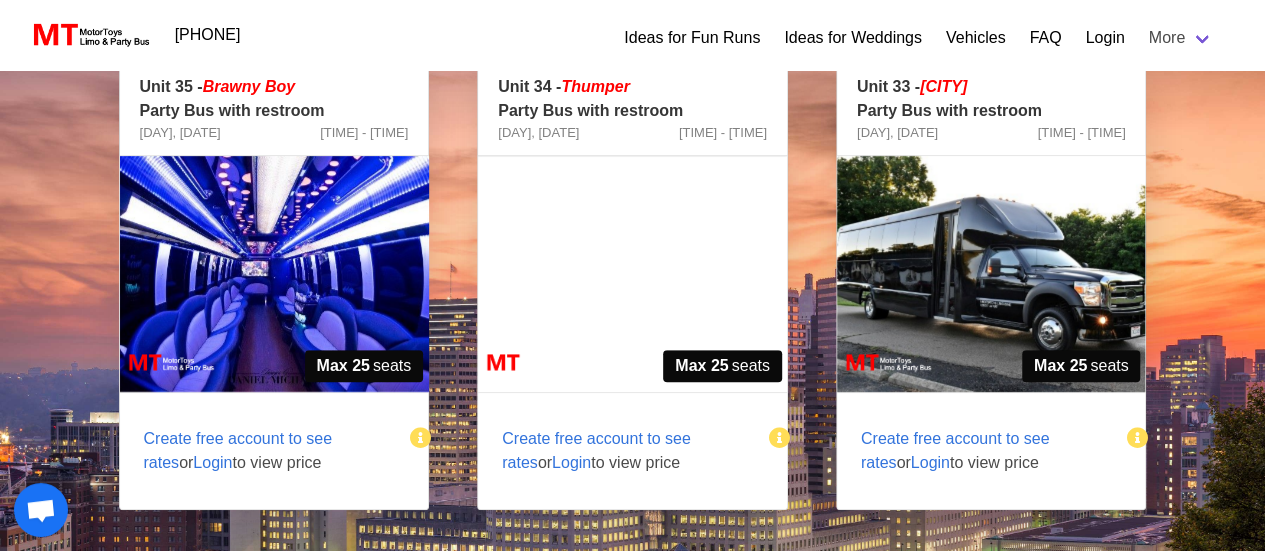 scroll, scrollTop: 471, scrollLeft: 0, axis: vertical 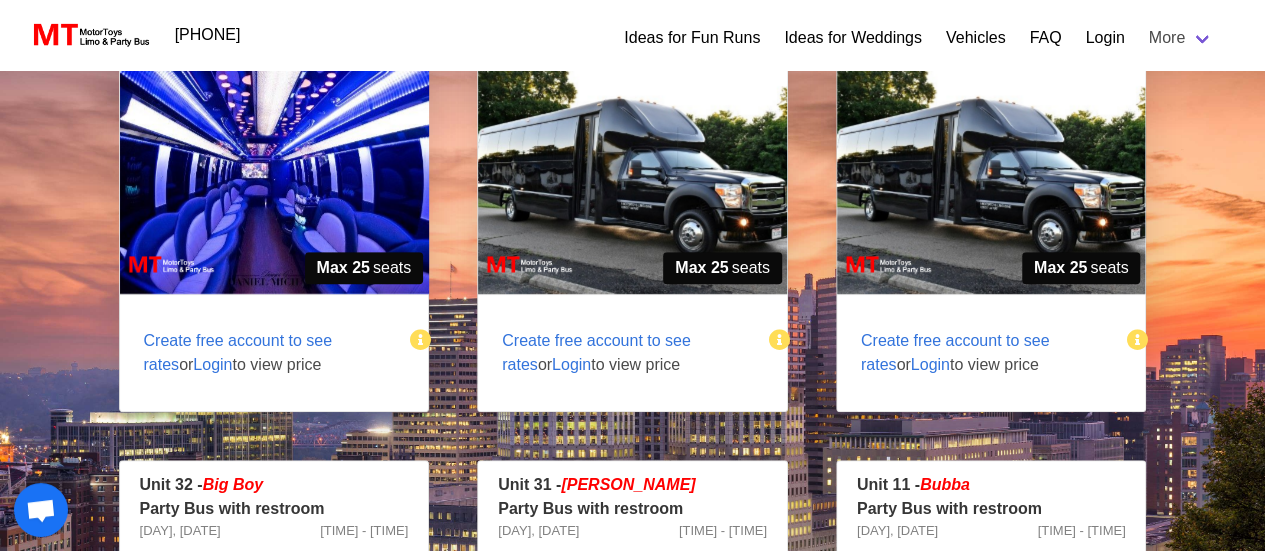 click on "Create free account to see rates" at bounding box center (596, 352) 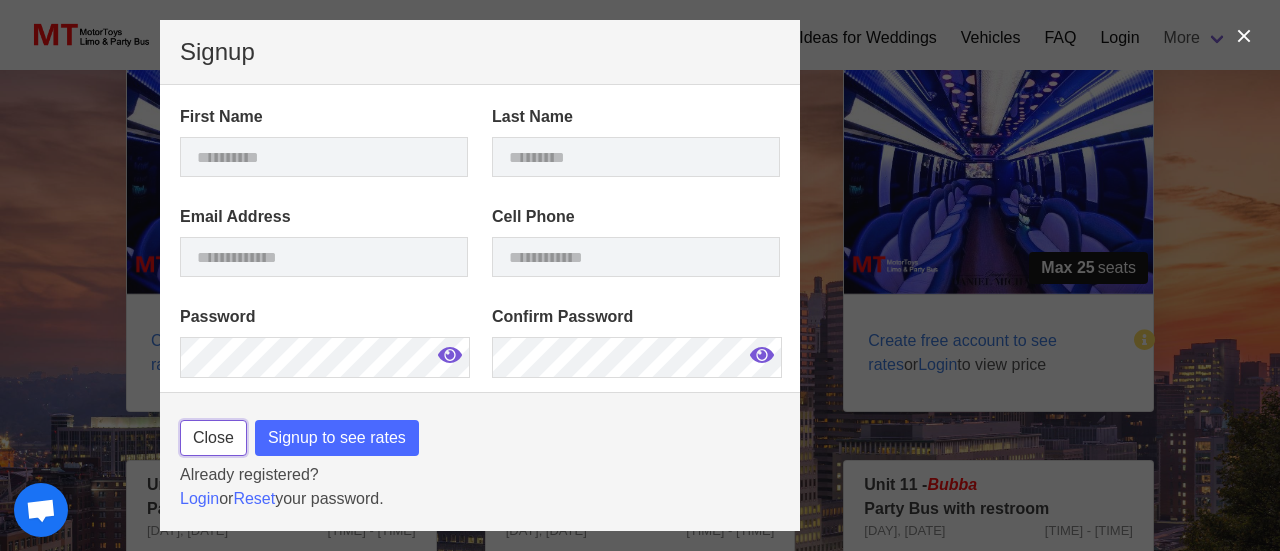 click on "Close" at bounding box center (213, 438) 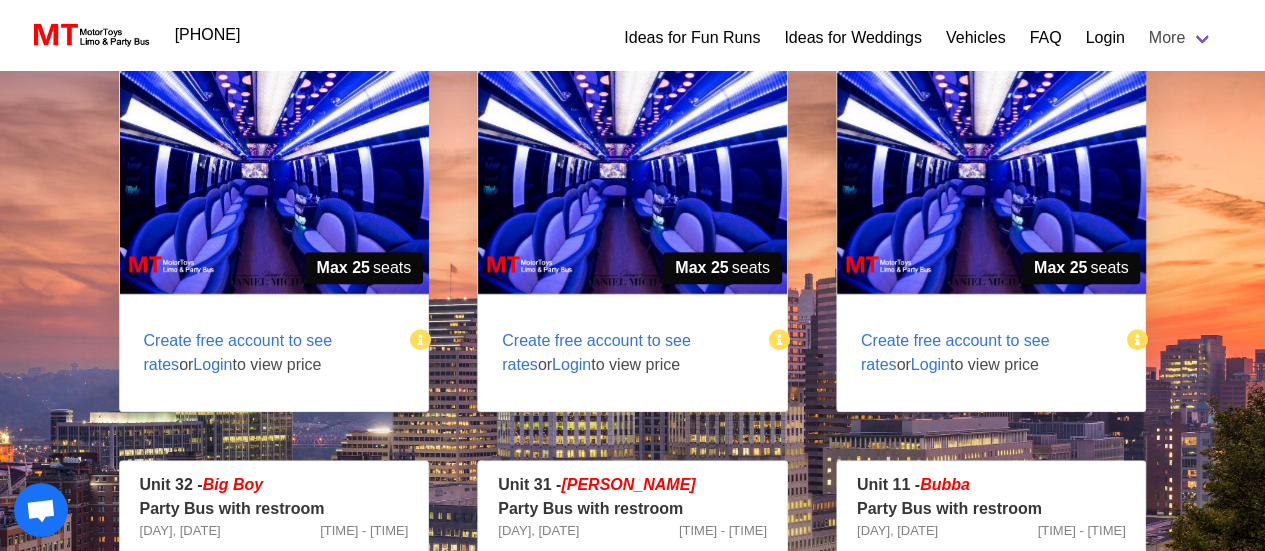 click at bounding box center (991, 176) 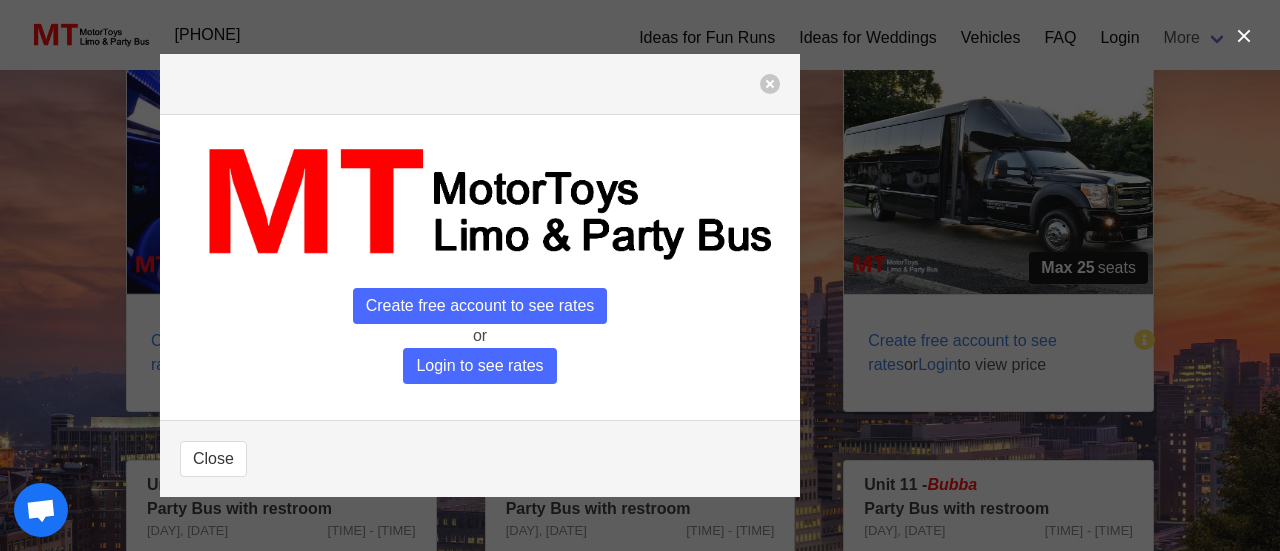 click on "Create free account to see rates" at bounding box center [480, 306] 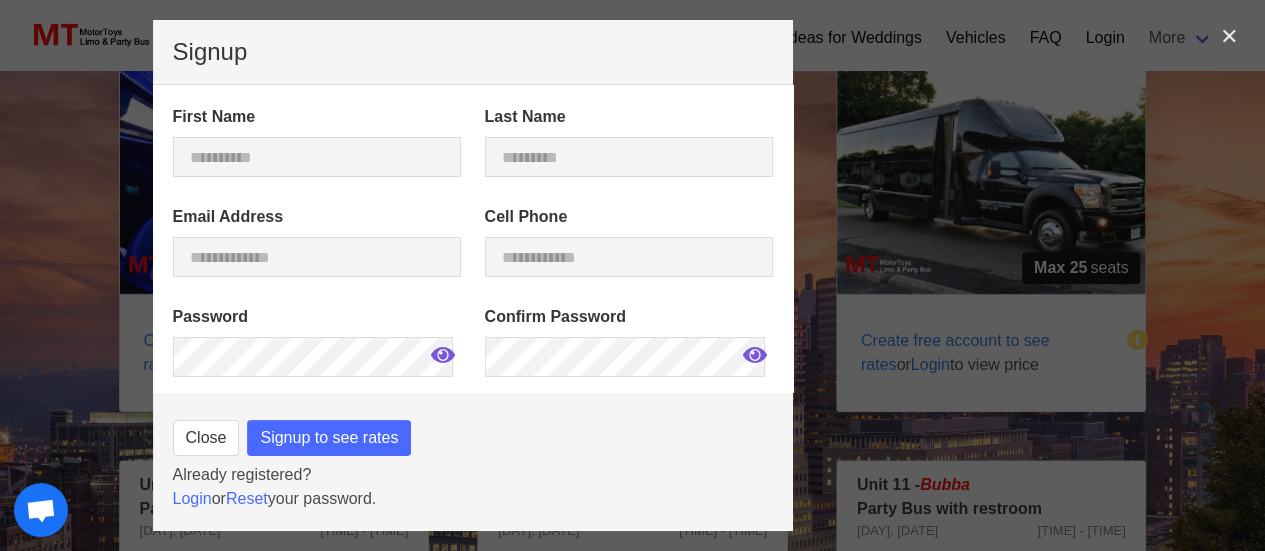 click on "First Name" at bounding box center [317, 141] 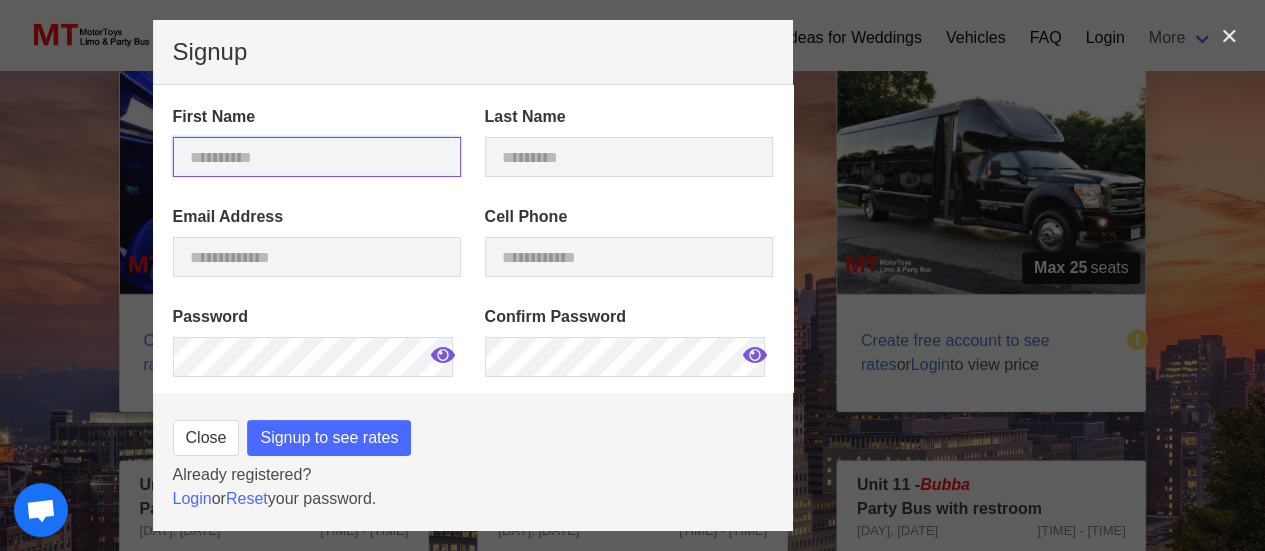 click at bounding box center [317, 157] 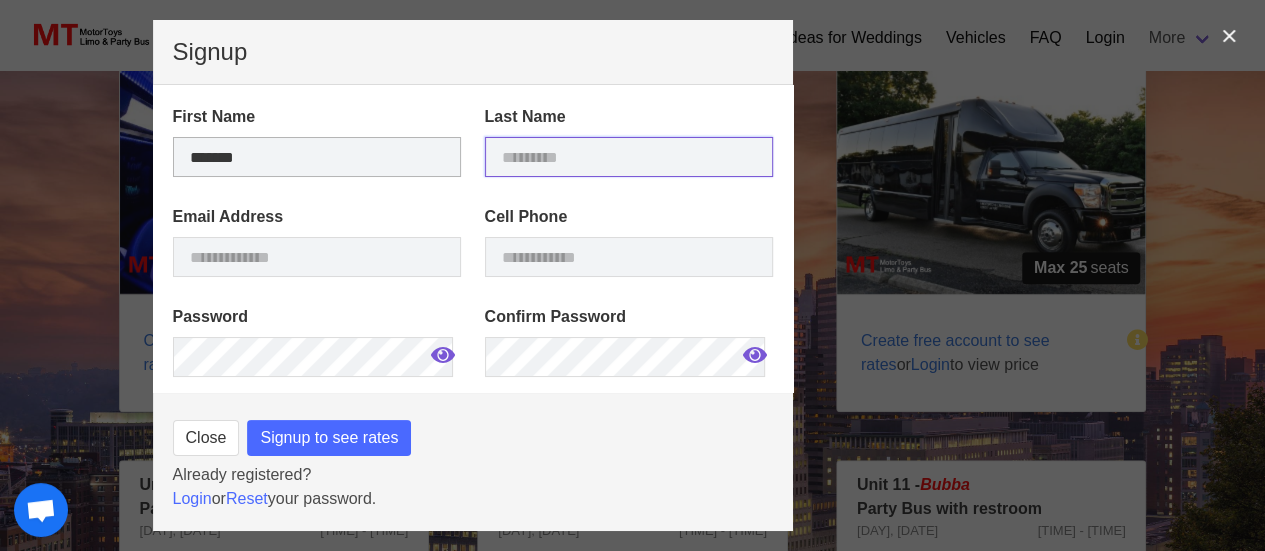 type on "*******" 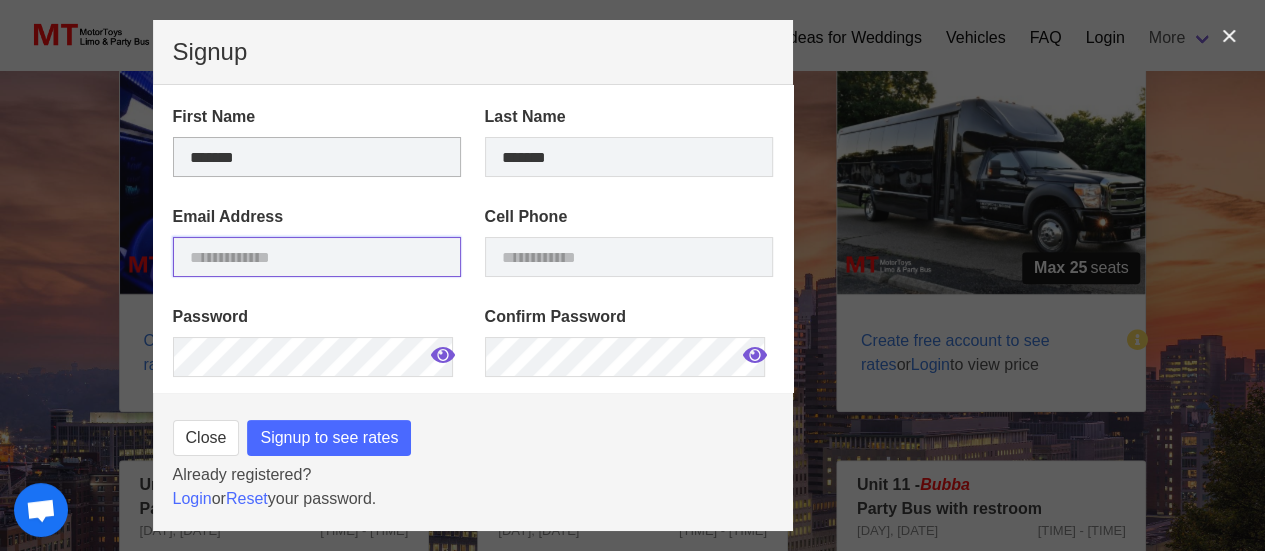 type on "[REDACTED]" 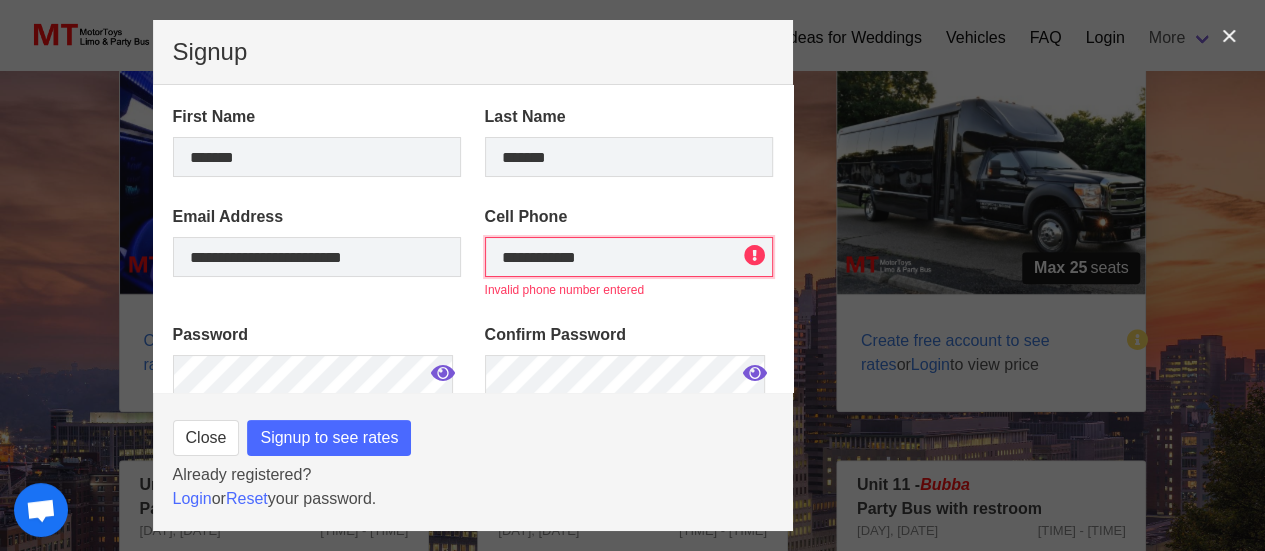 drag, startPoint x: 584, startPoint y: 263, endPoint x: 516, endPoint y: 263, distance: 68 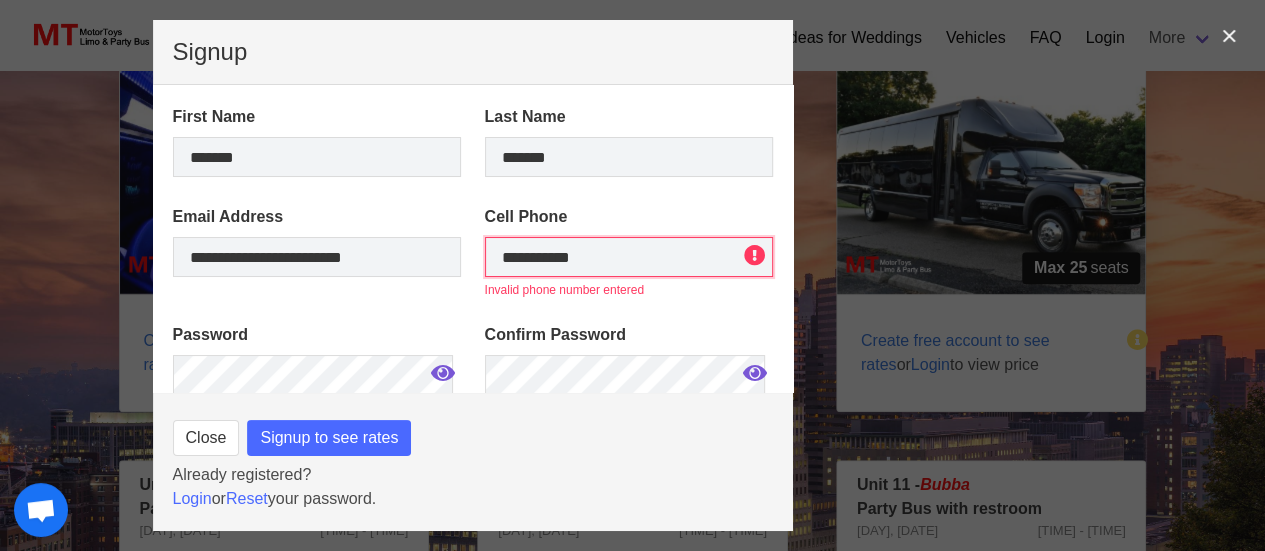 type on "**********" 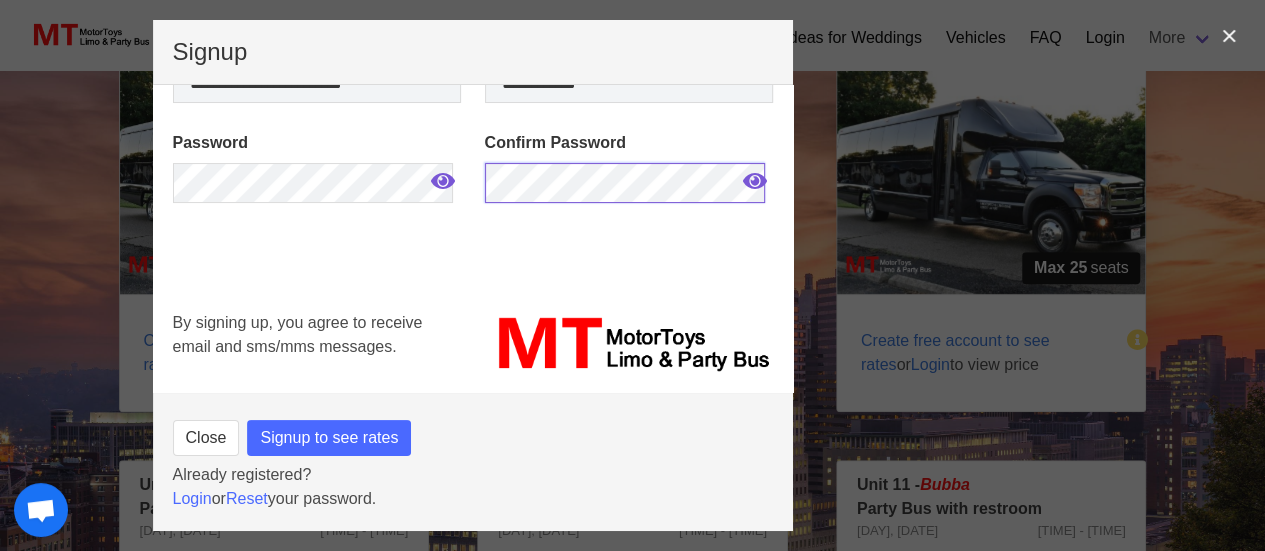 scroll, scrollTop: 176, scrollLeft: 0, axis: vertical 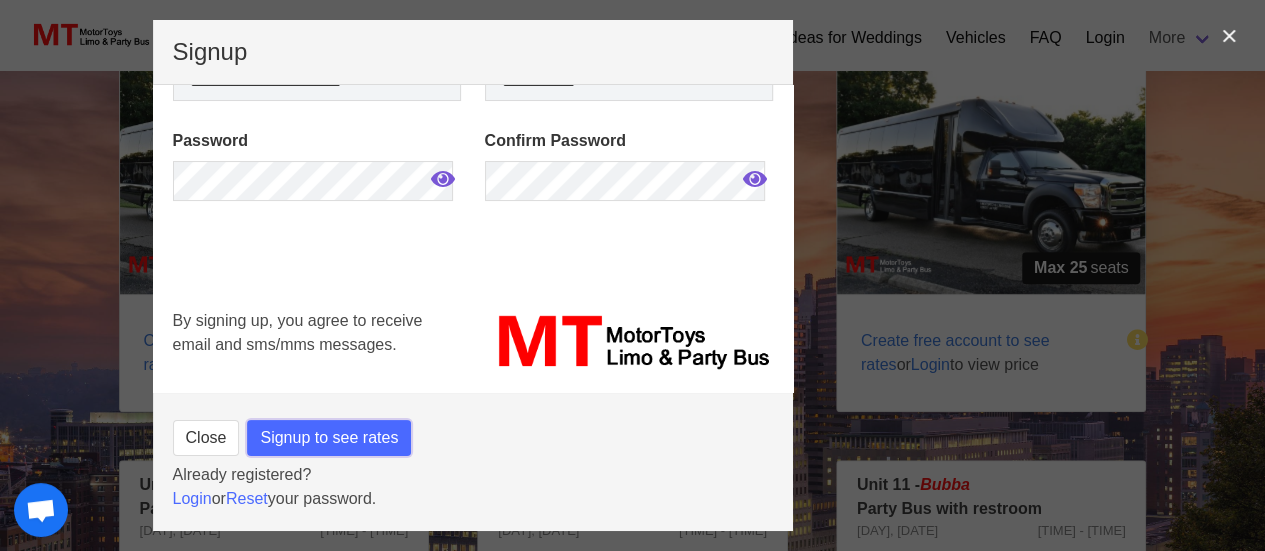 click on "Signup to see rates" at bounding box center (329, 438) 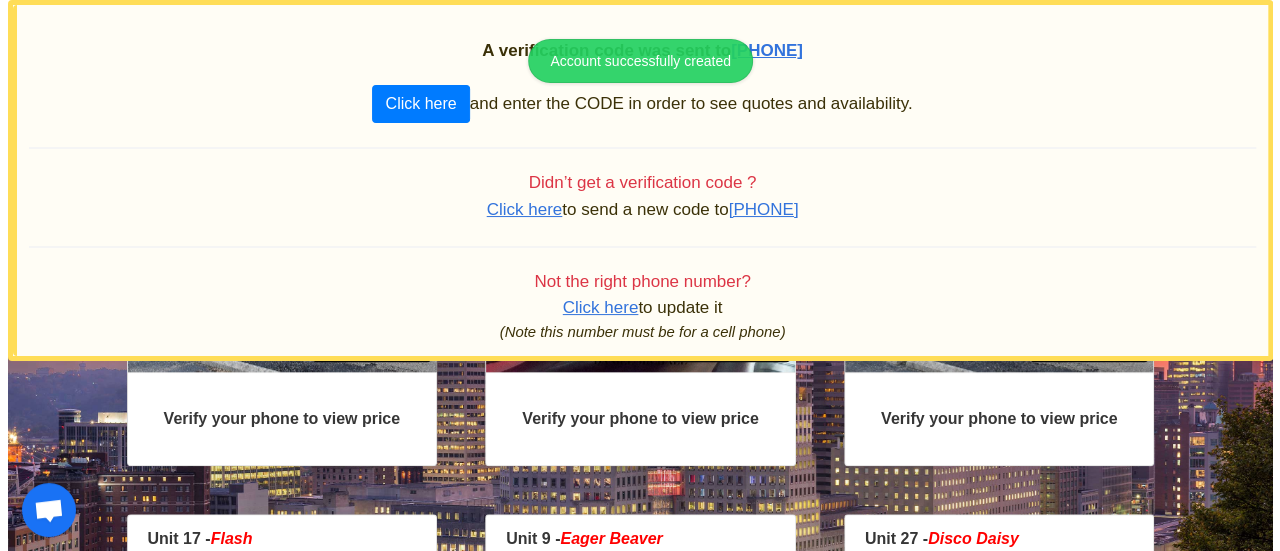 scroll, scrollTop: 771, scrollLeft: 0, axis: vertical 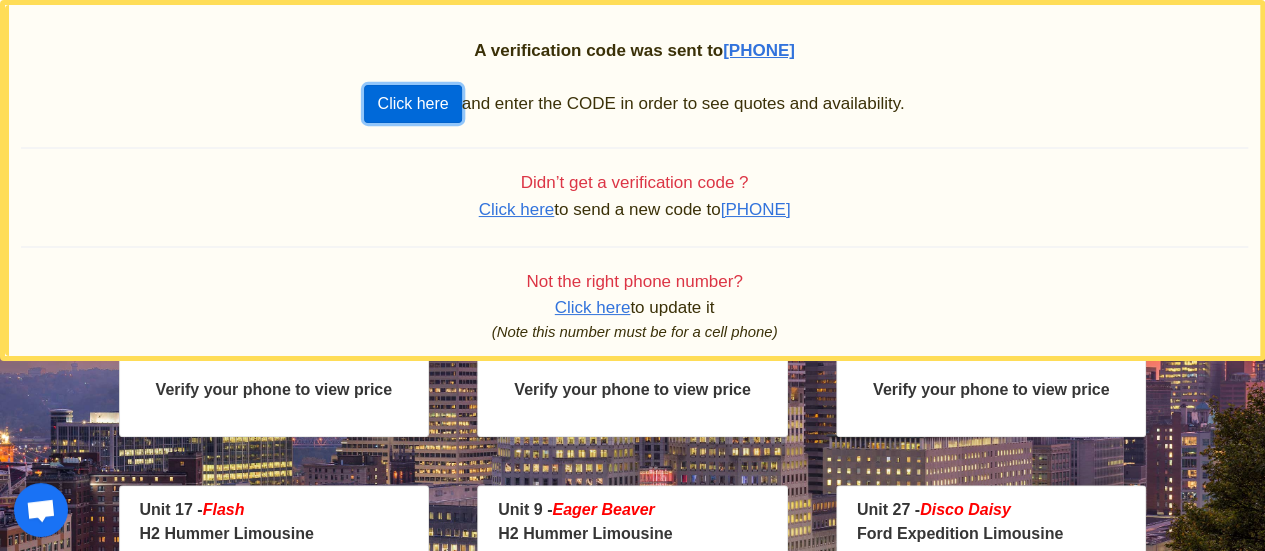 click on "Click here" at bounding box center [412, 104] 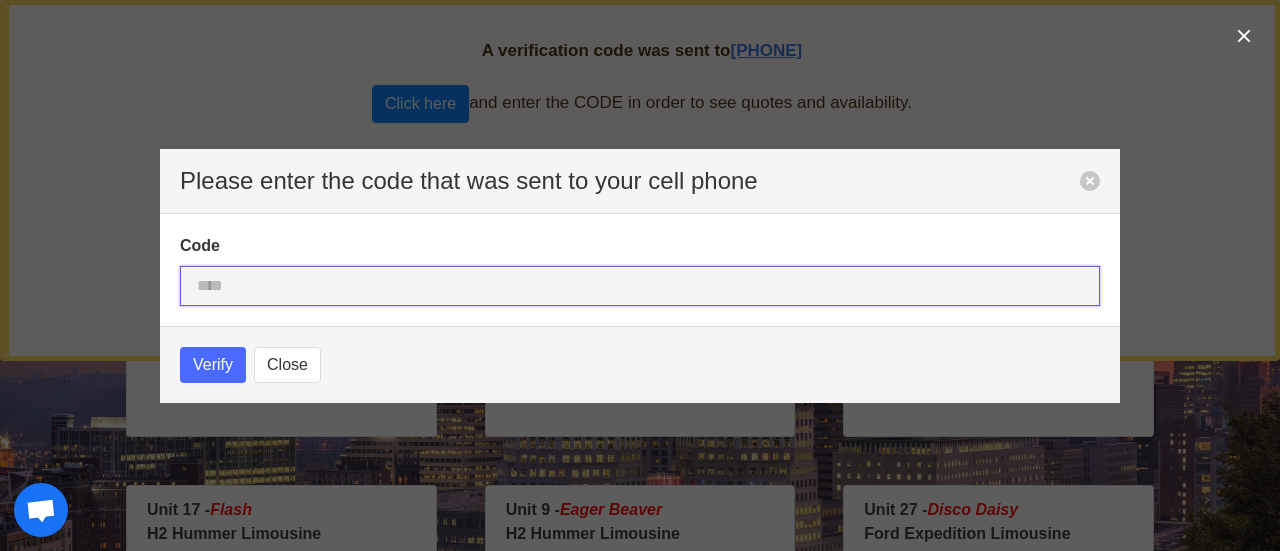 click at bounding box center [640, 286] 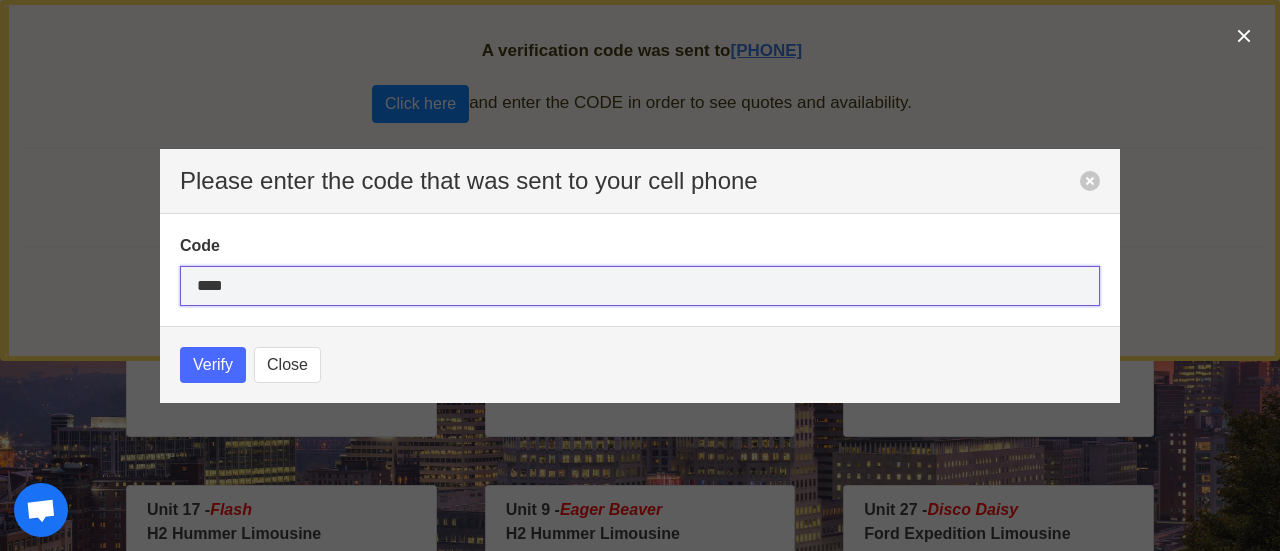type on "****" 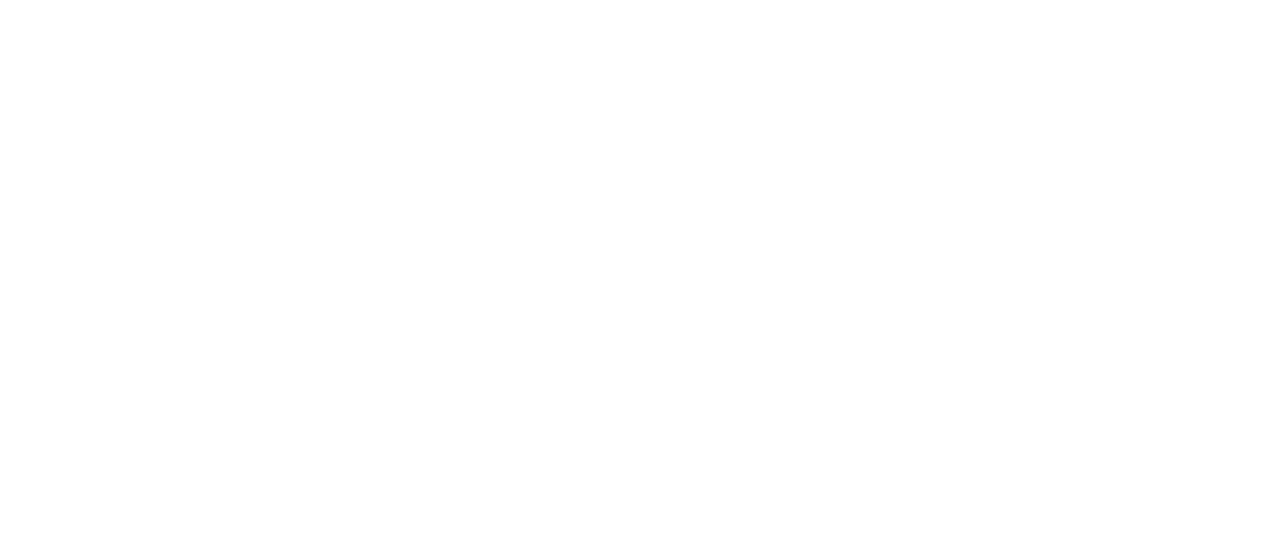 scroll, scrollTop: 0, scrollLeft: 0, axis: both 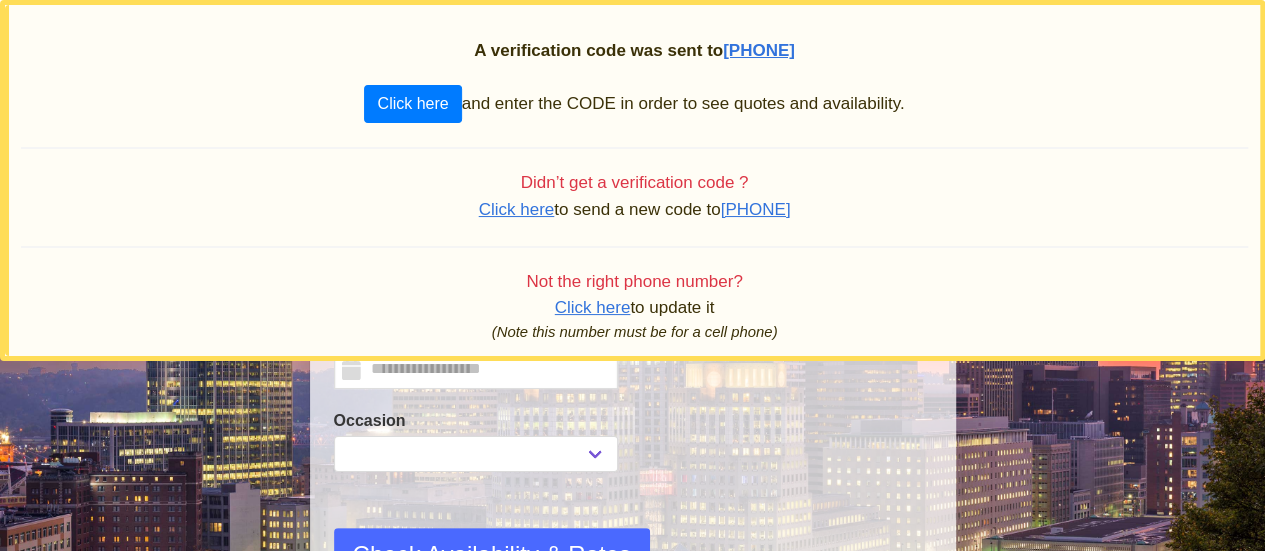 select on "*" 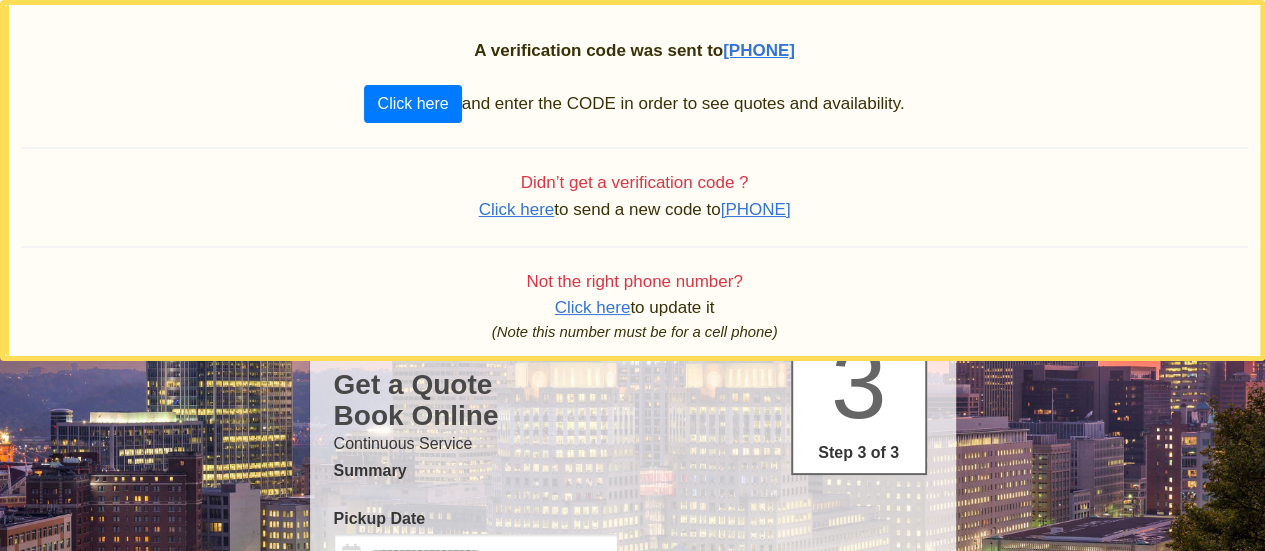 type on "********" 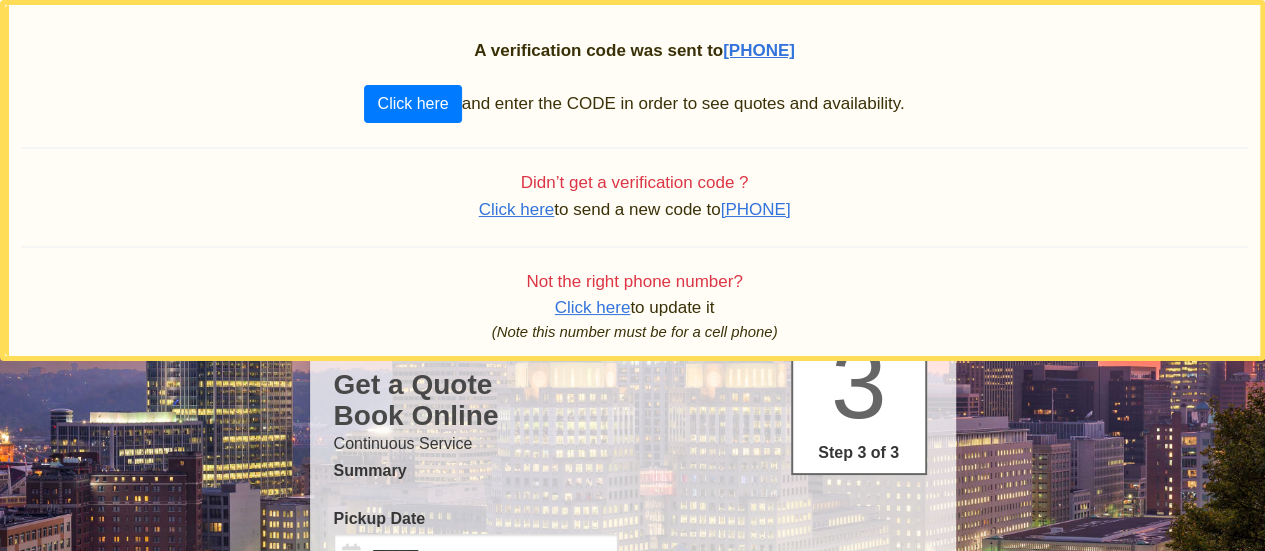 select 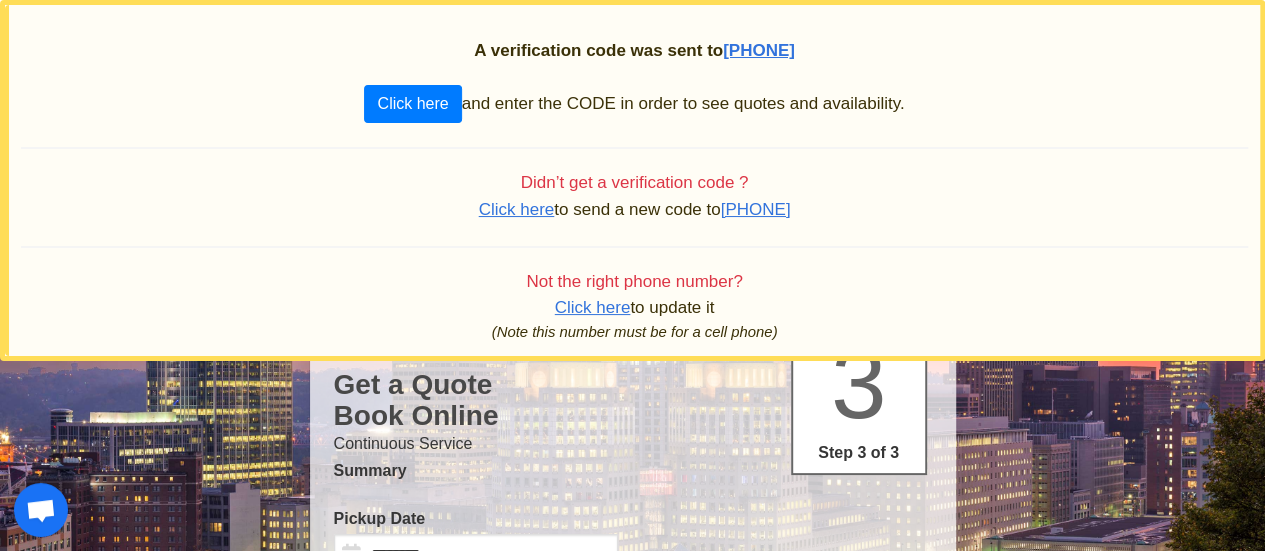 select 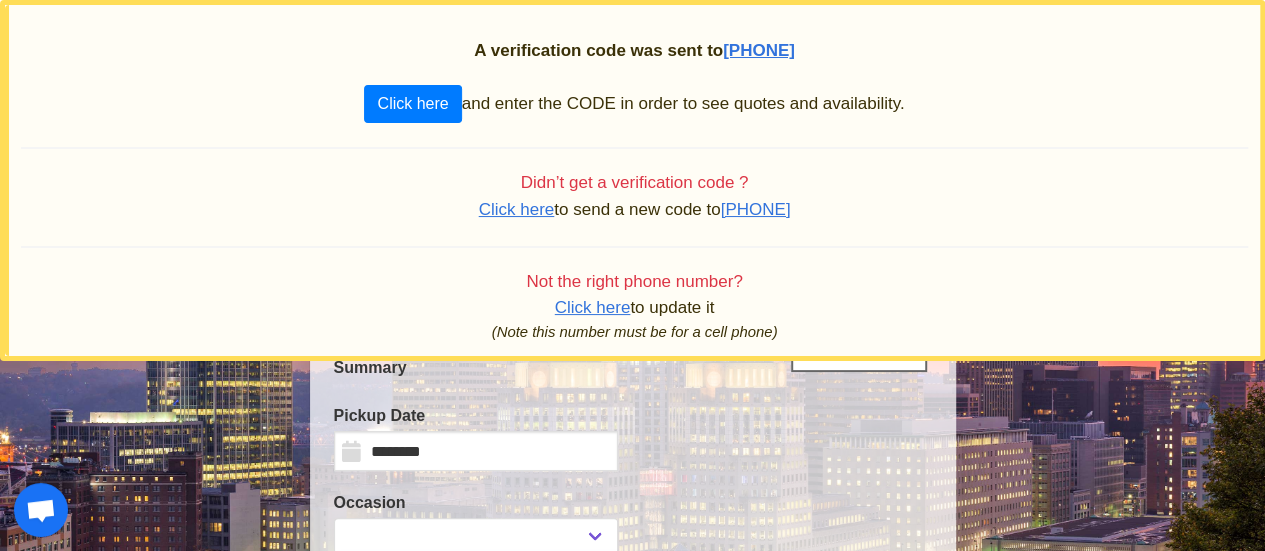 scroll, scrollTop: 200, scrollLeft: 0, axis: vertical 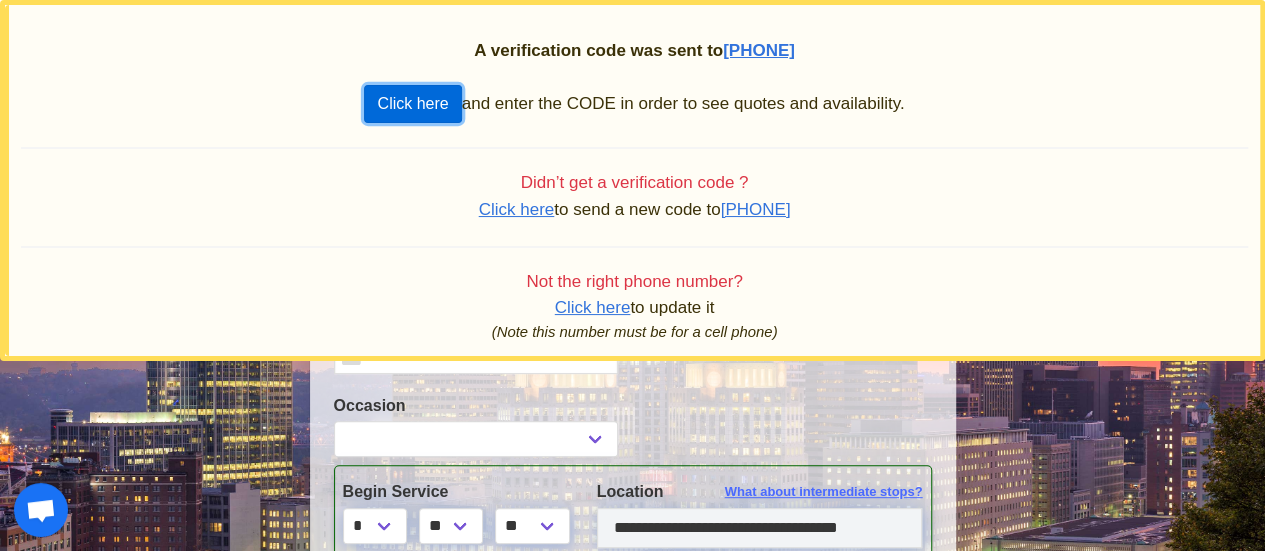 click on "Click here" at bounding box center [412, 104] 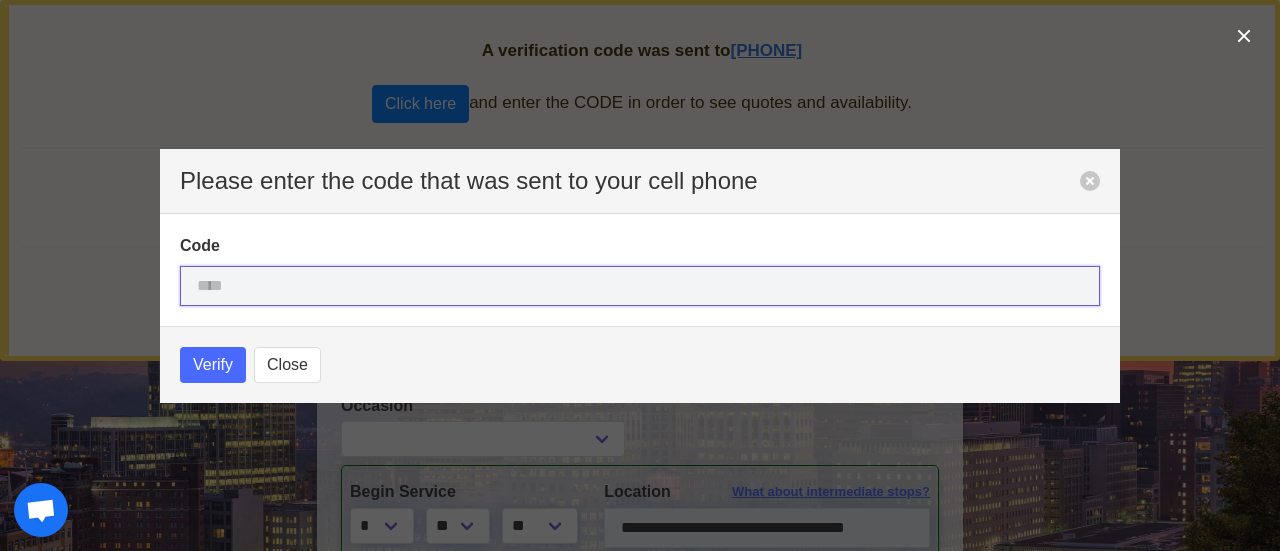 click at bounding box center (640, 286) 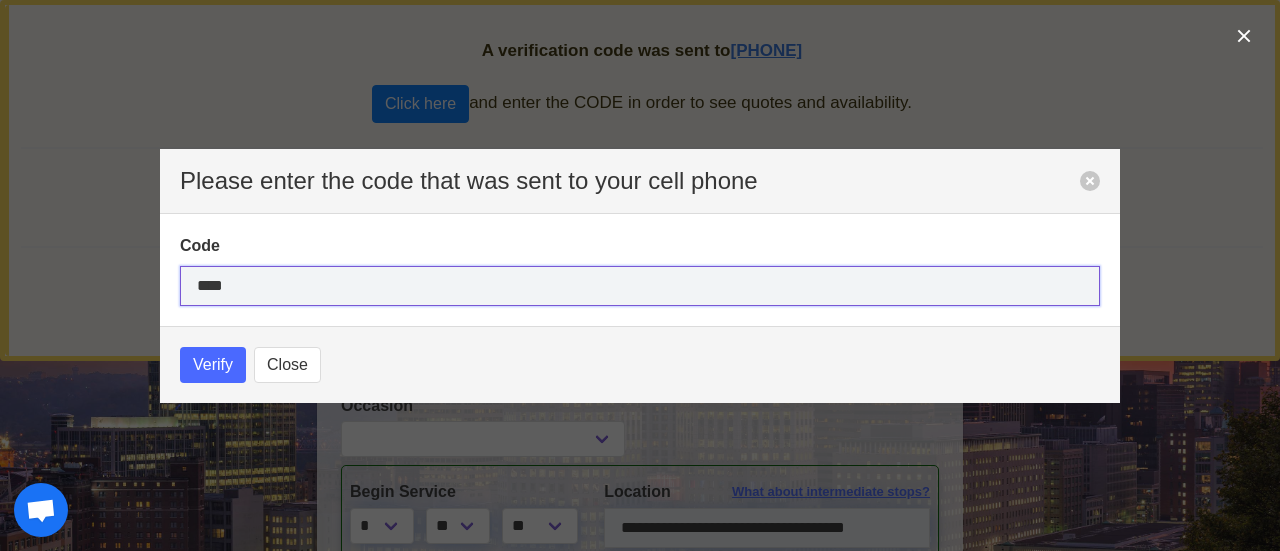 type on "****" 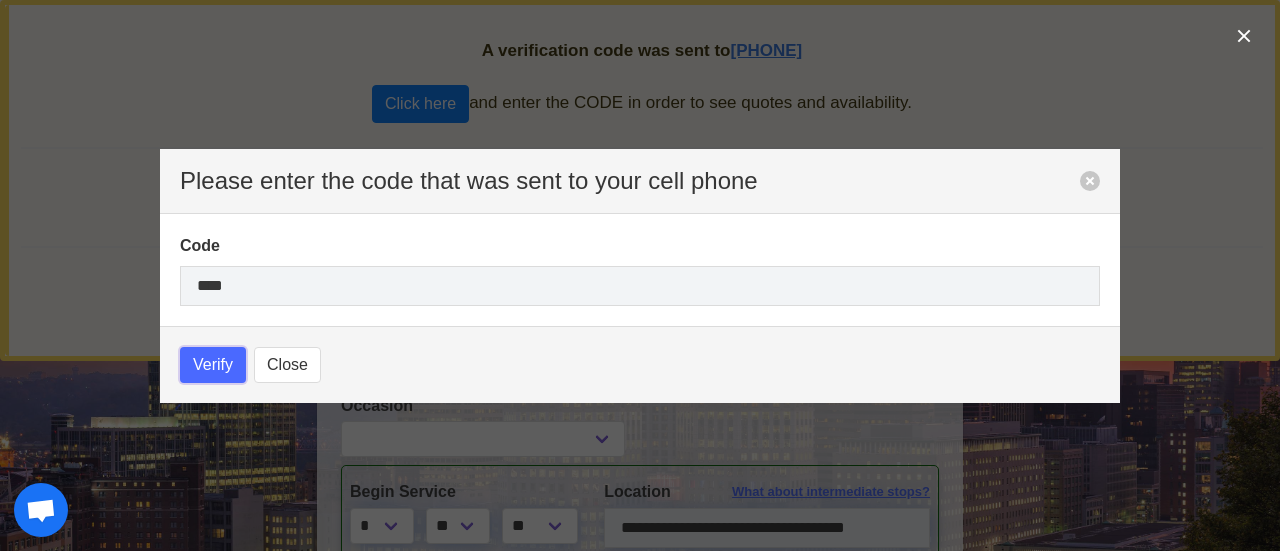 click on "Verify" at bounding box center (213, 365) 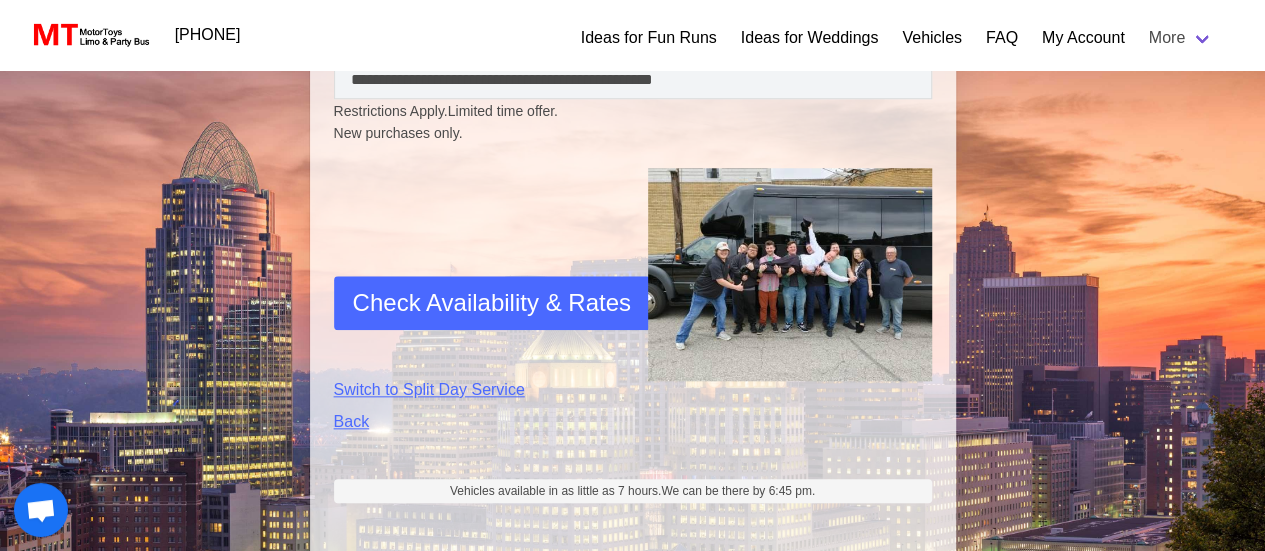 scroll, scrollTop: 900, scrollLeft: 0, axis: vertical 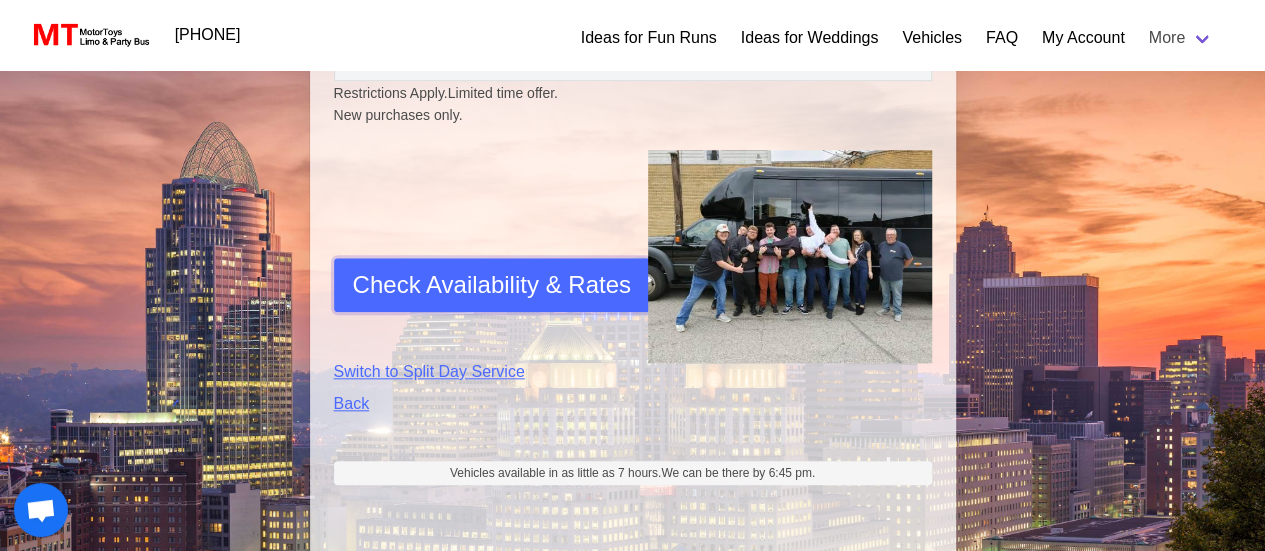 click on "Check Availability & Rates" at bounding box center (492, 285) 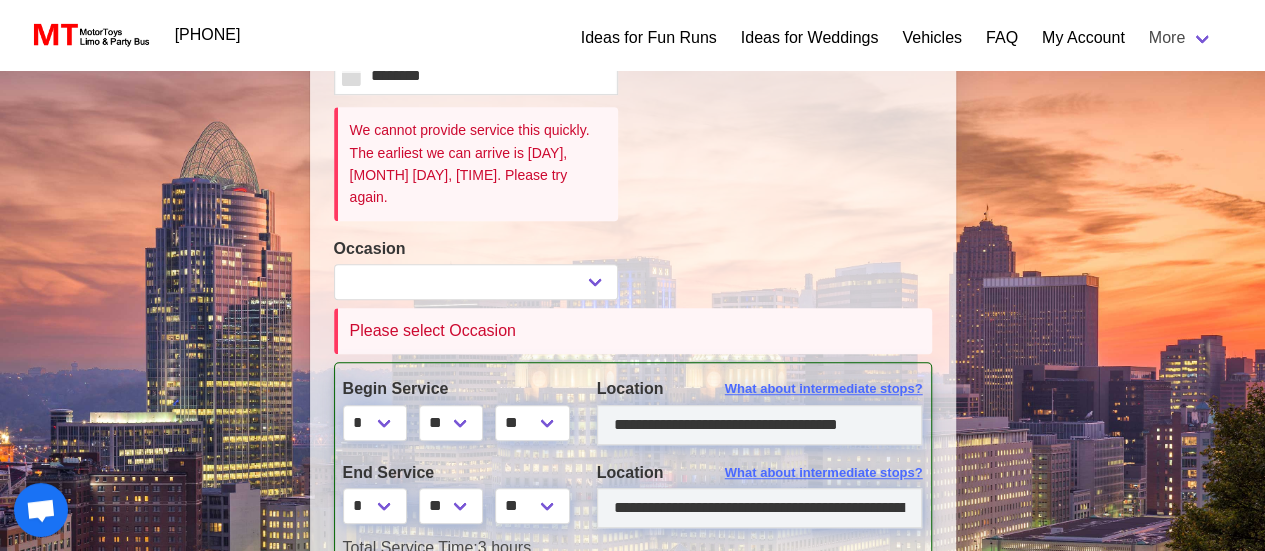 scroll, scrollTop: 279, scrollLeft: 0, axis: vertical 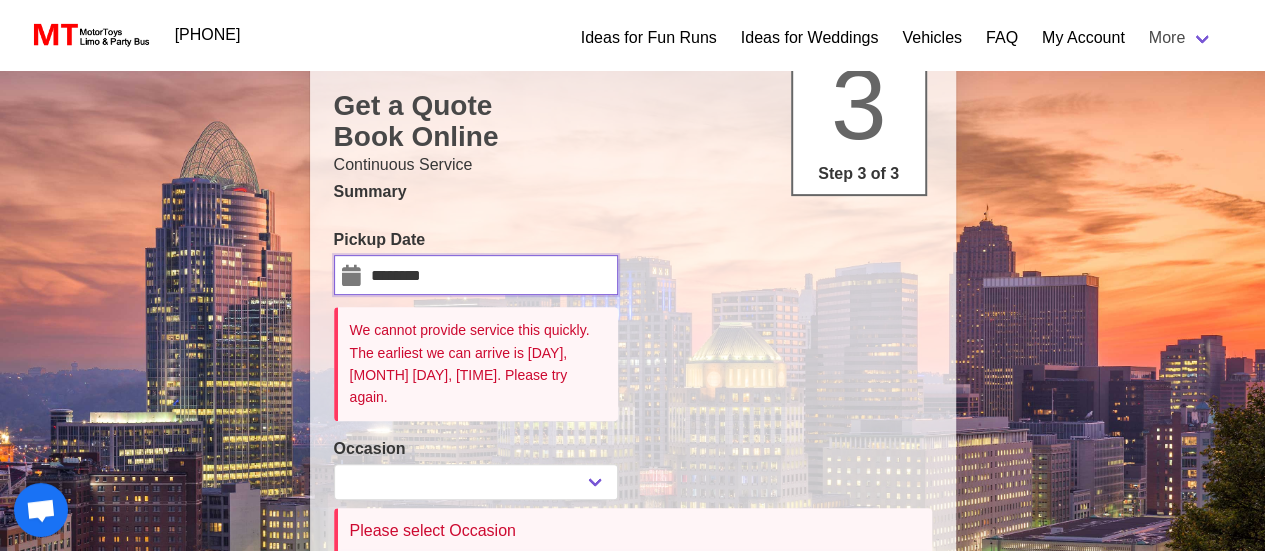 click on "********" at bounding box center [476, 275] 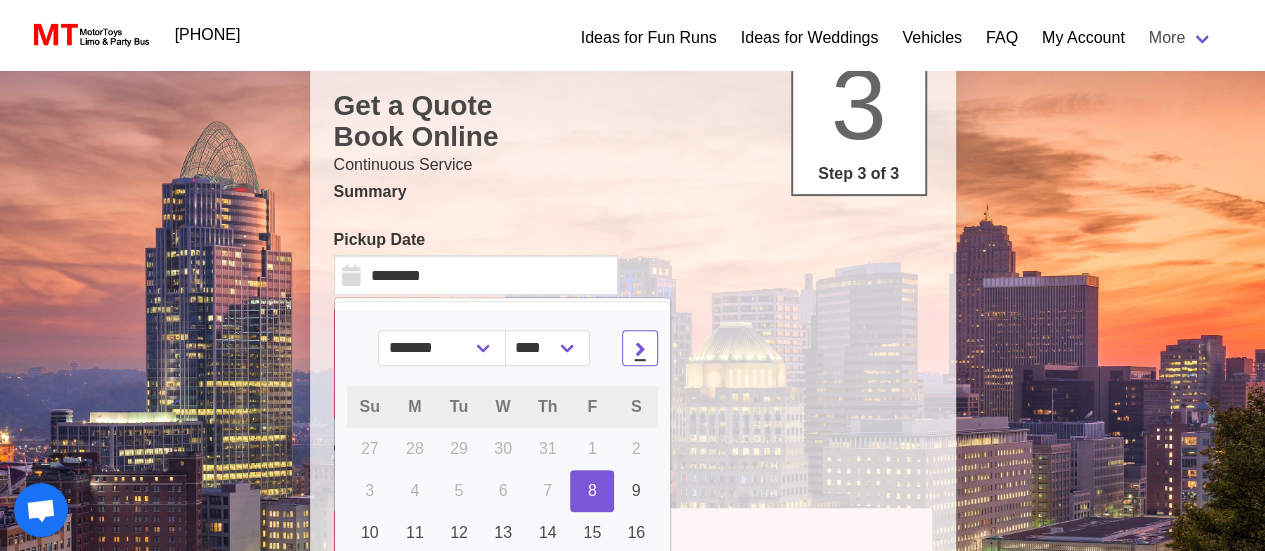 click at bounding box center (640, 348) 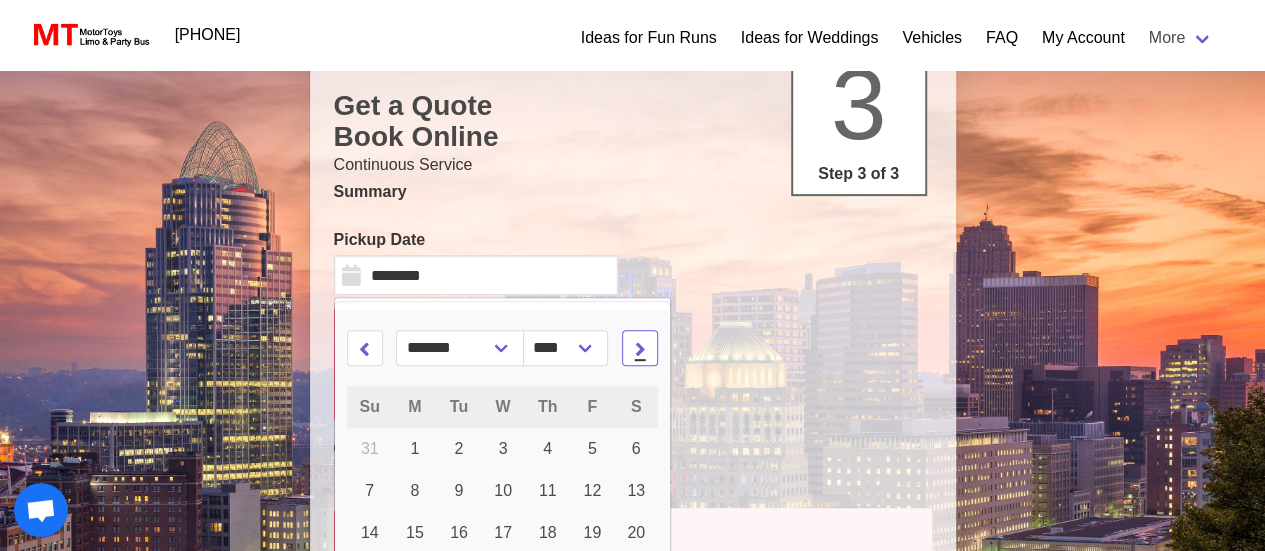 click at bounding box center [640, 348] 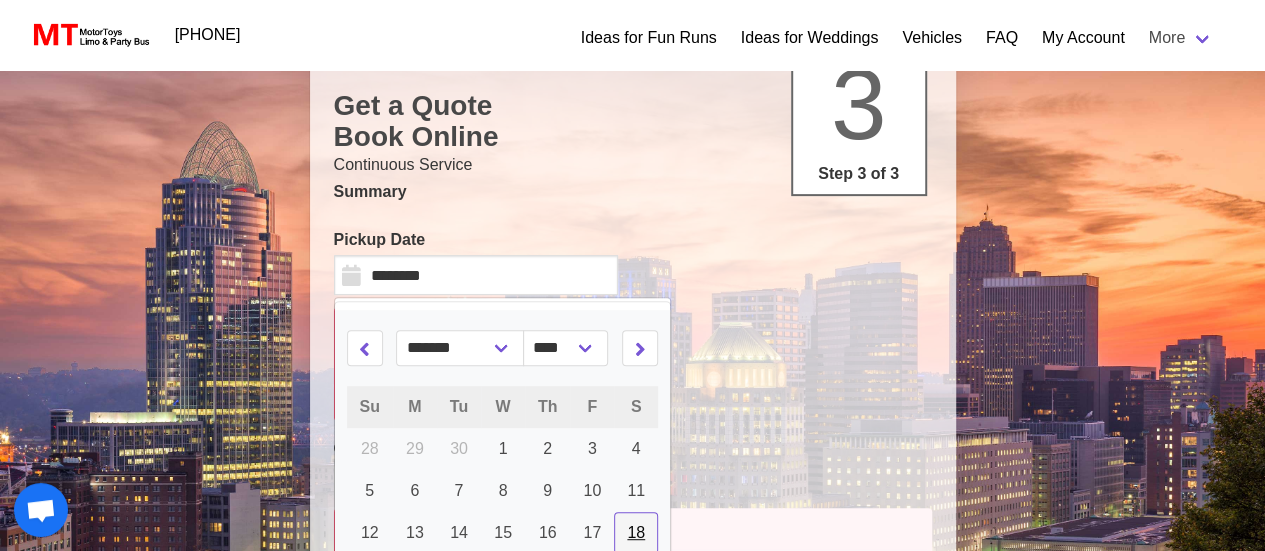 click on "18" at bounding box center [636, 532] 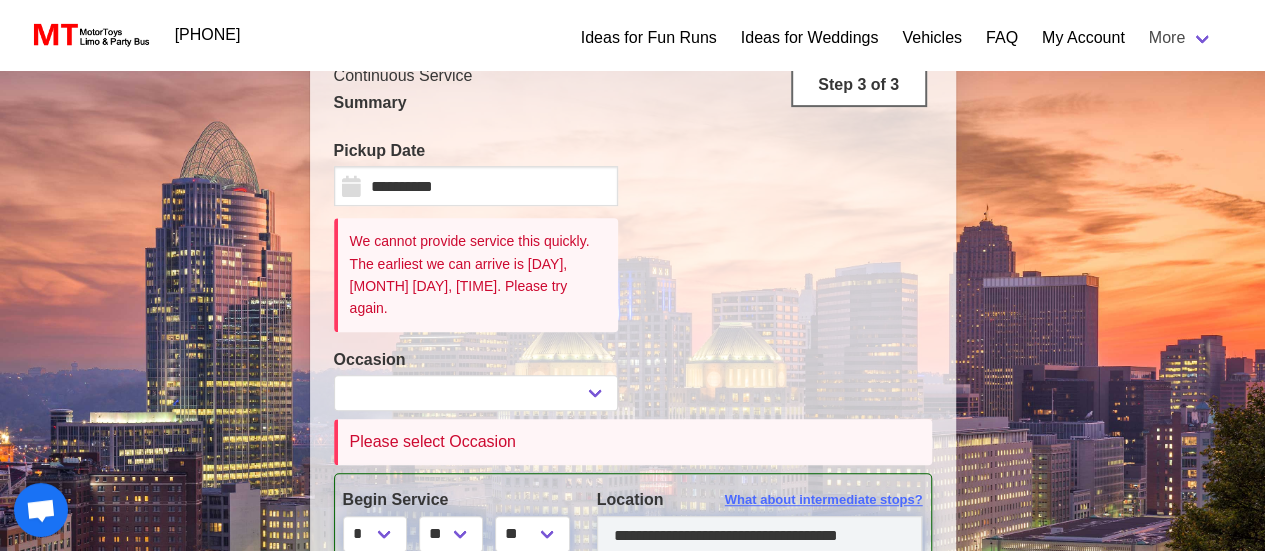 scroll, scrollTop: 479, scrollLeft: 0, axis: vertical 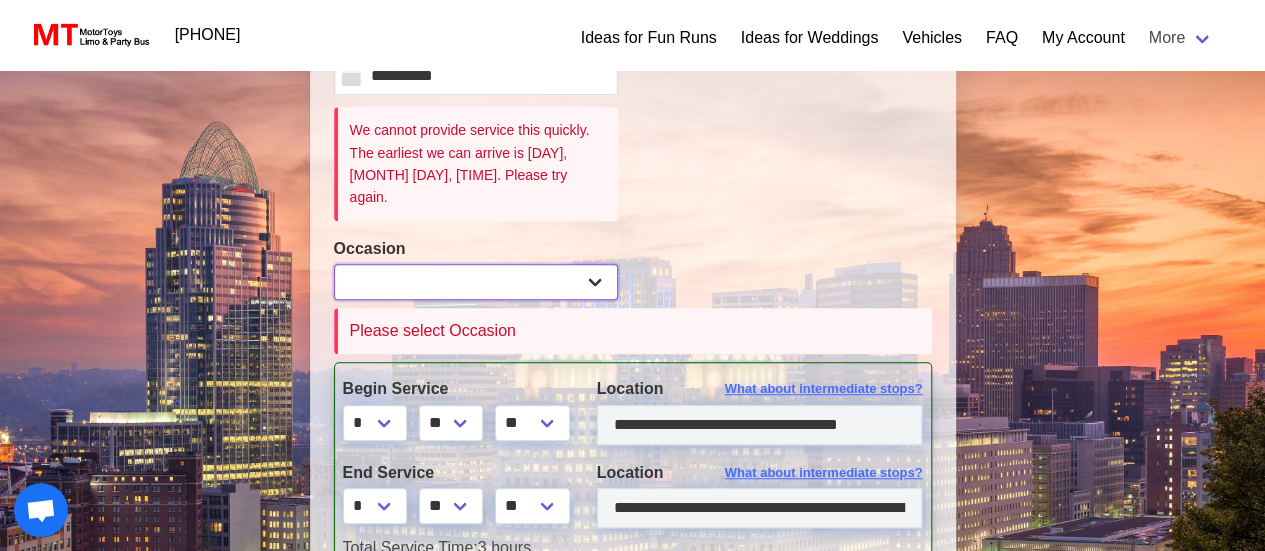 click on "**********" at bounding box center [476, 282] 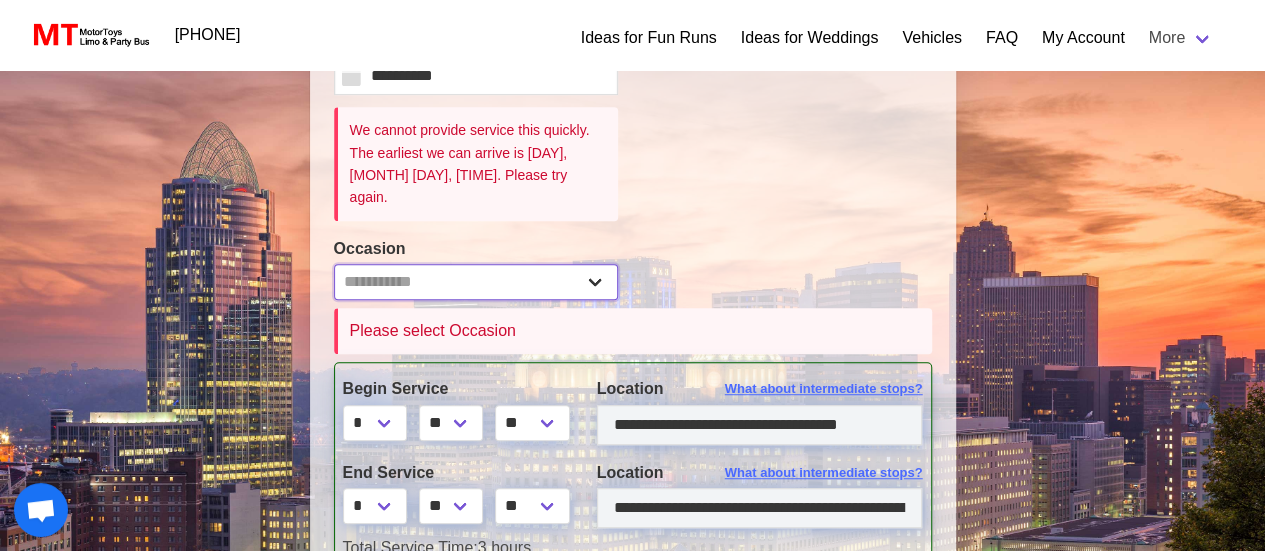 click on "**********" at bounding box center (476, 282) 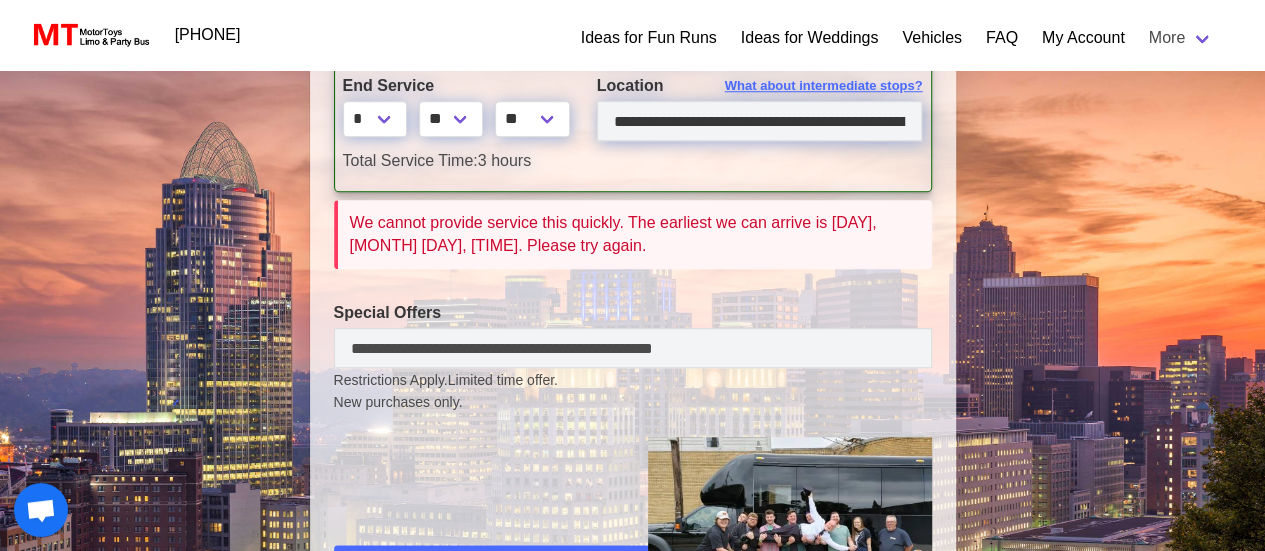 scroll, scrollTop: 879, scrollLeft: 0, axis: vertical 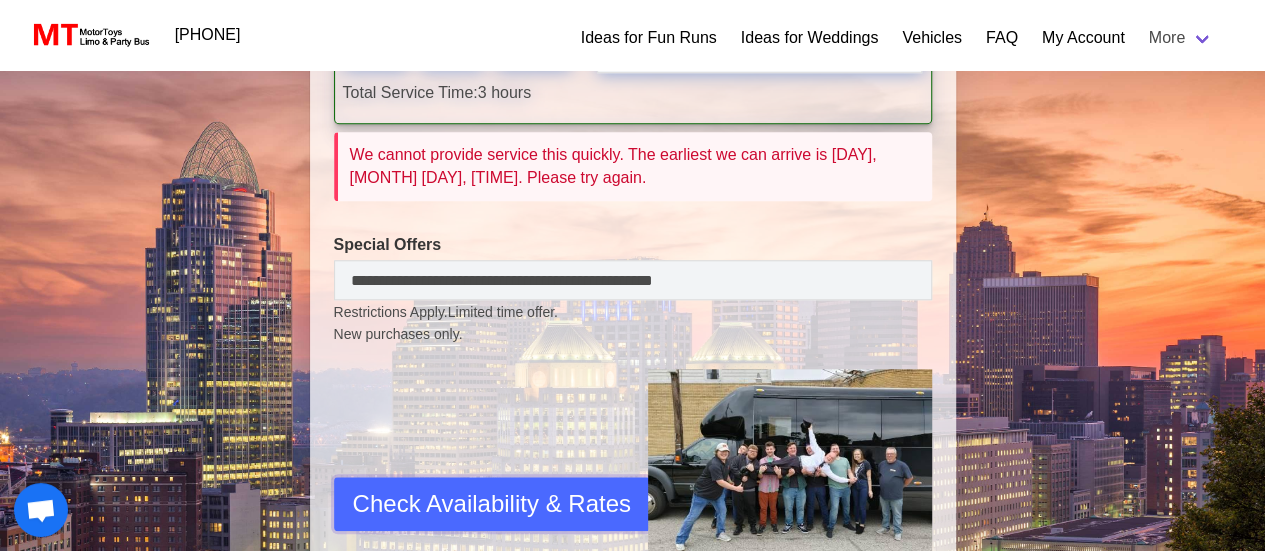 click on "Check Availability & Rates" at bounding box center [492, 504] 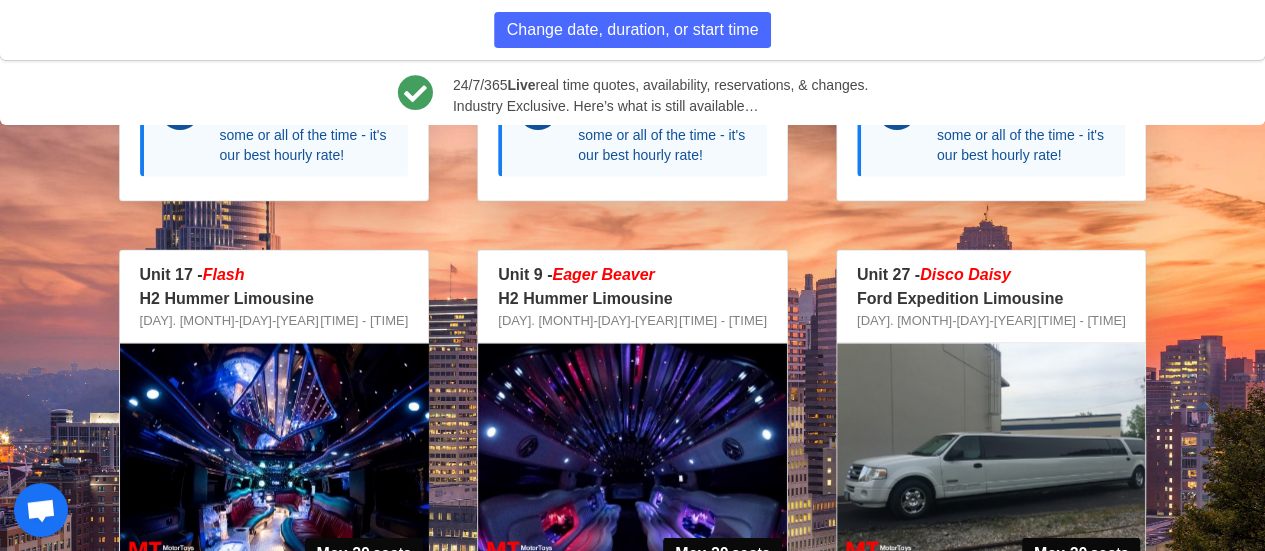 scroll, scrollTop: 1871, scrollLeft: 0, axis: vertical 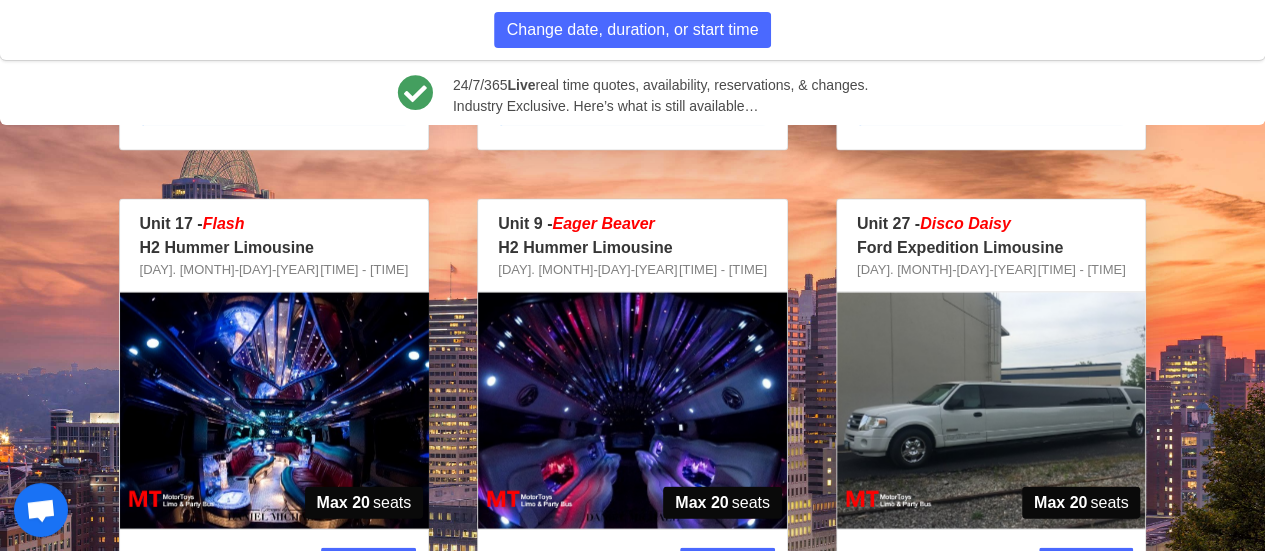 click at bounding box center [274, 410] 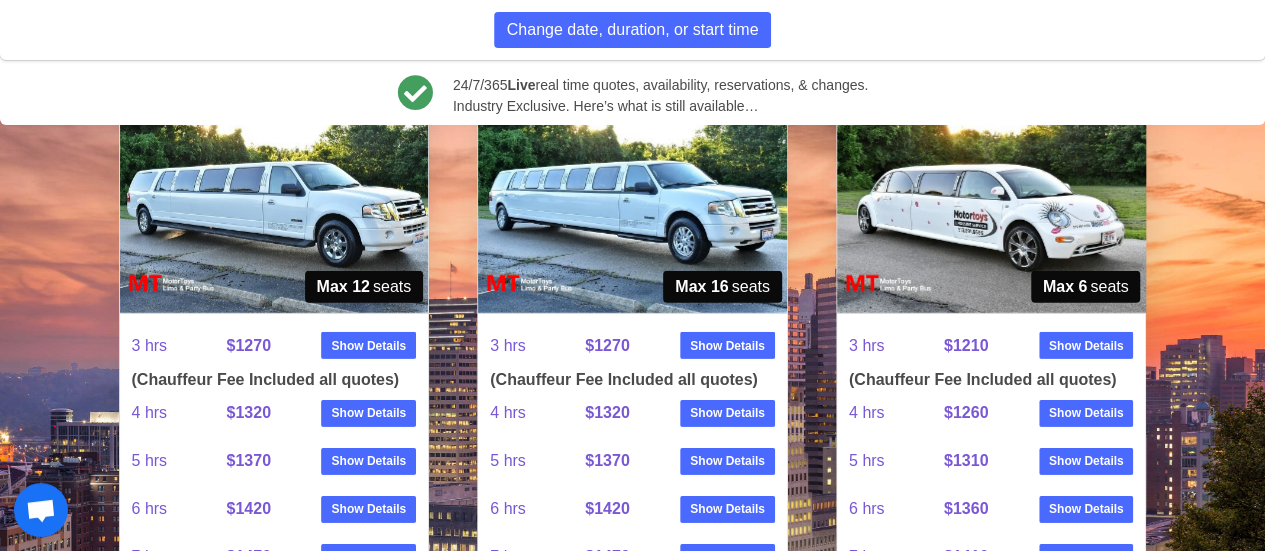 scroll, scrollTop: 2971, scrollLeft: 0, axis: vertical 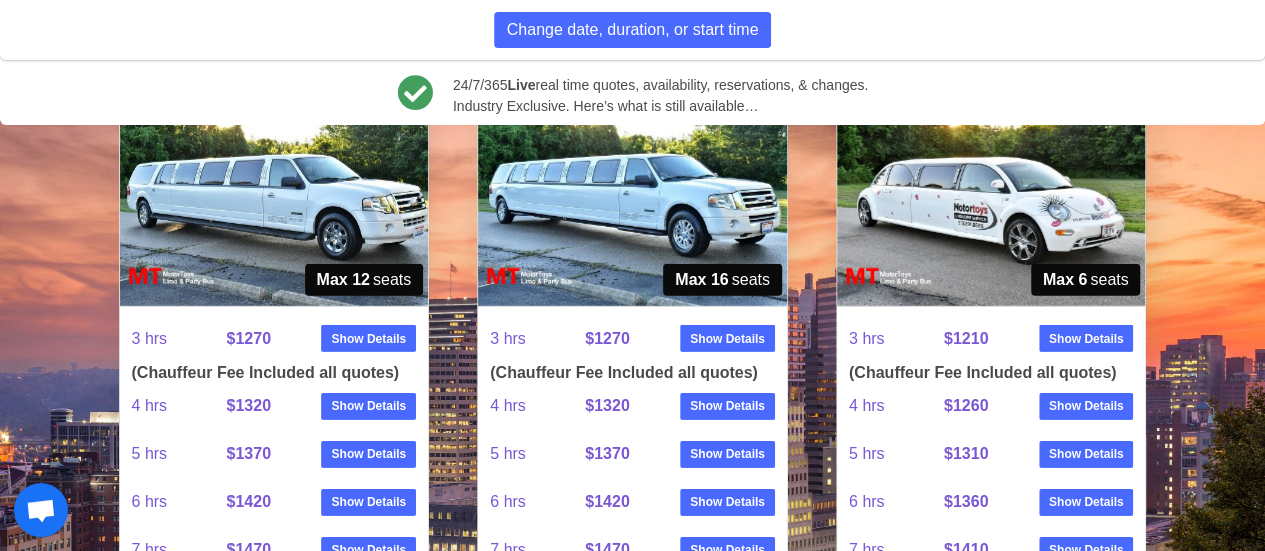 click at bounding box center (274, 188) 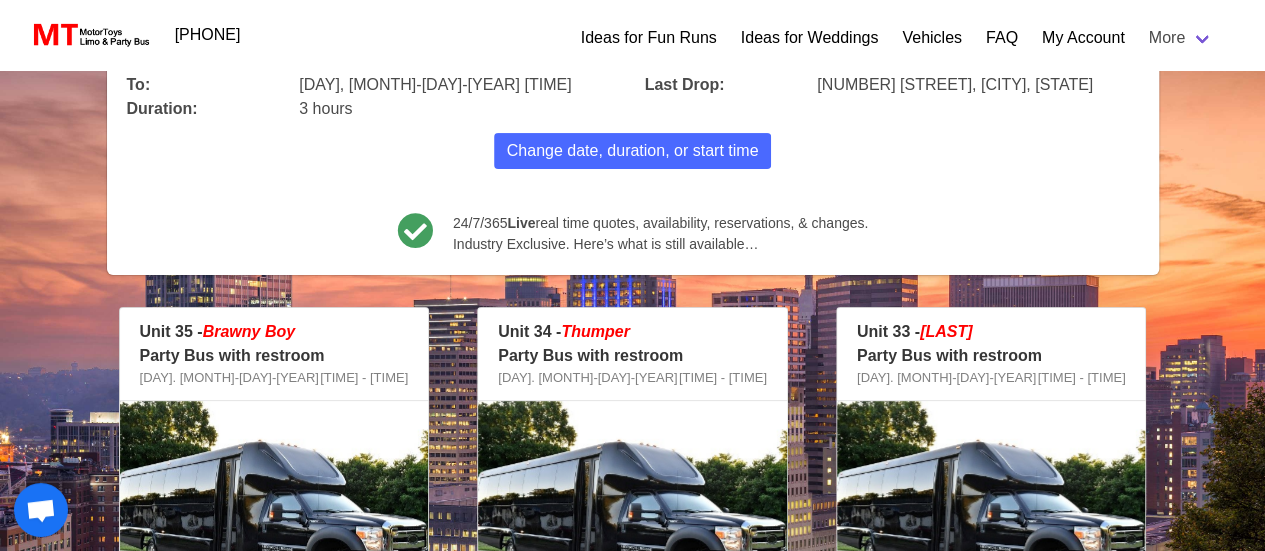 scroll, scrollTop: 68, scrollLeft: 0, axis: vertical 